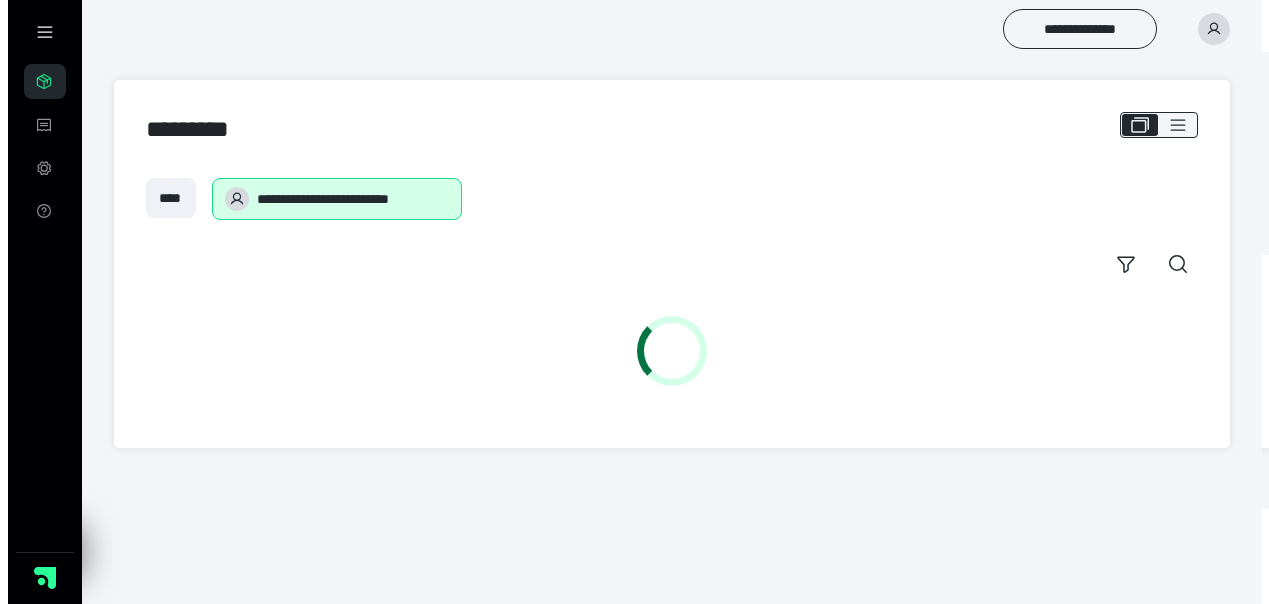scroll, scrollTop: 0, scrollLeft: 0, axis: both 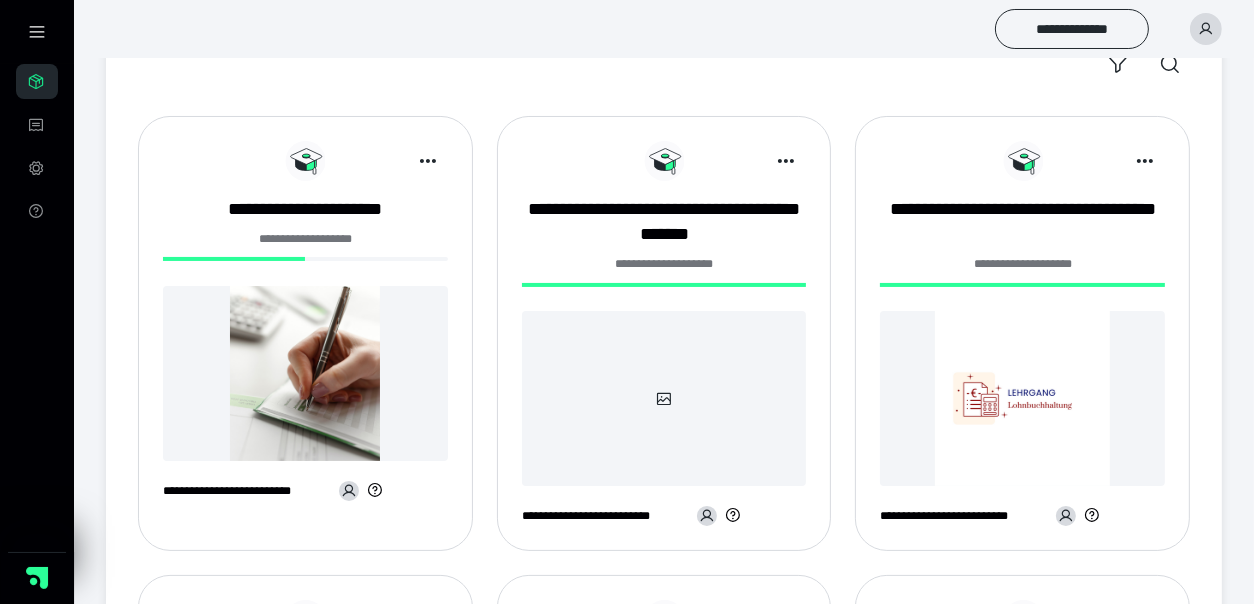 click at bounding box center [305, 373] 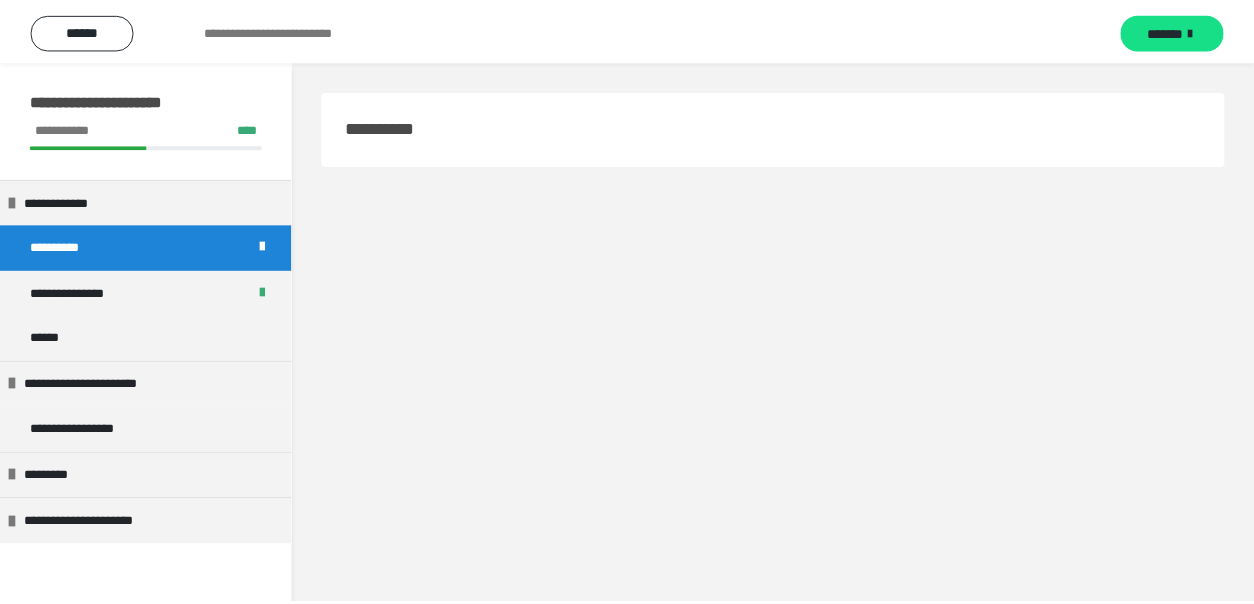scroll, scrollTop: 0, scrollLeft: 0, axis: both 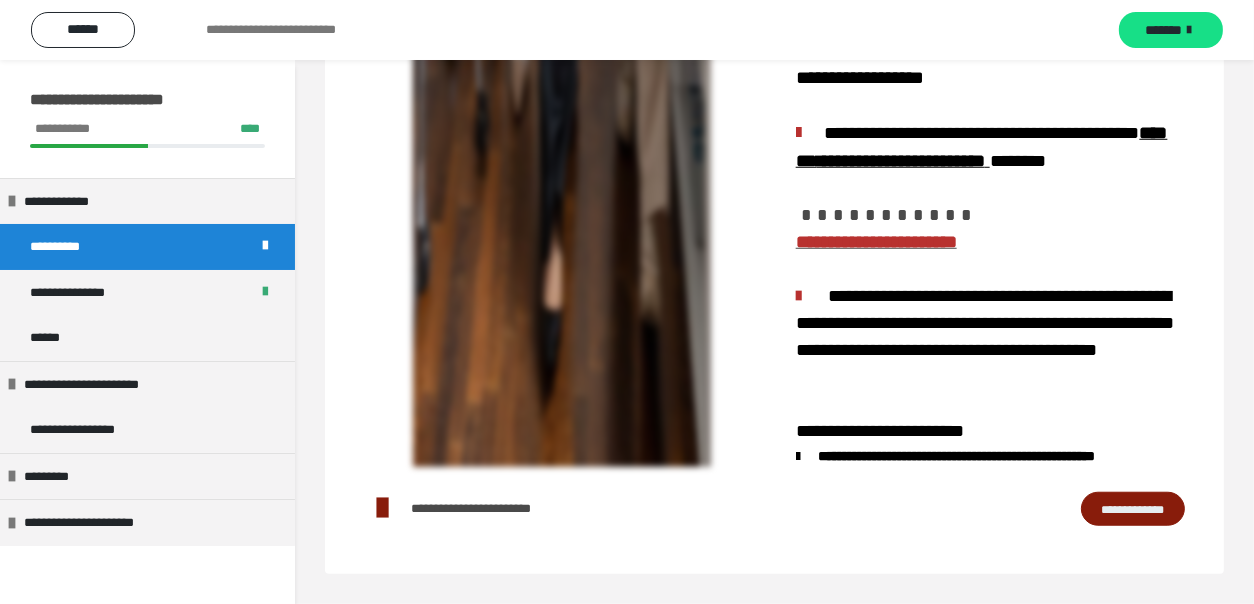 click on "**********" at bounding box center (1133, 509) 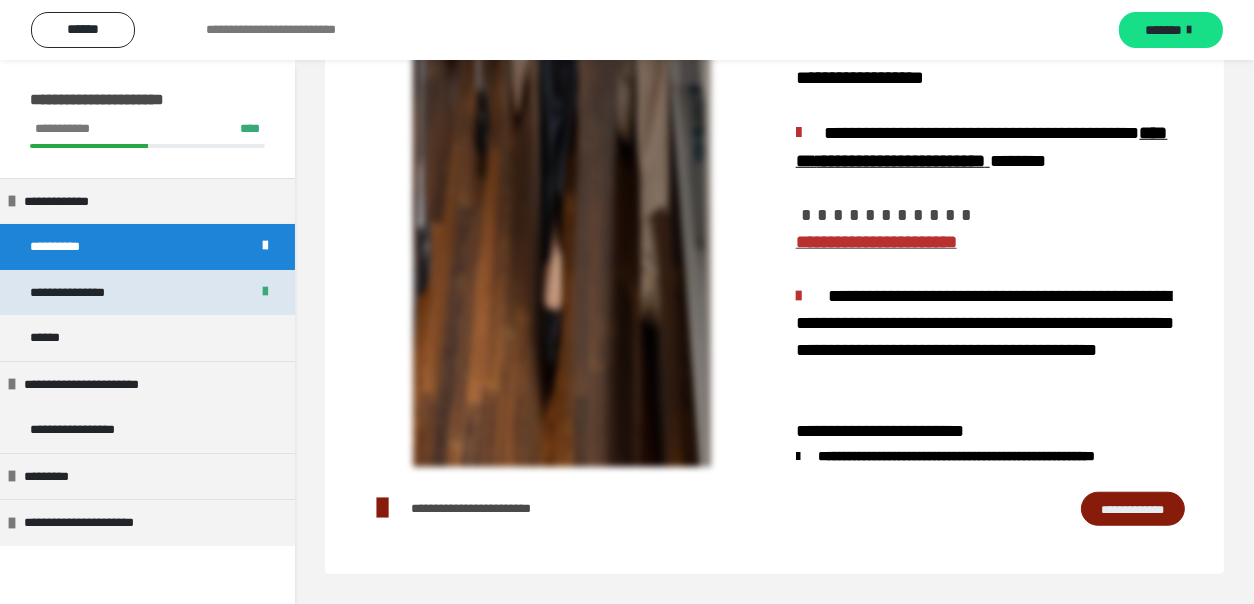 click on "**********" at bounding box center [147, 292] 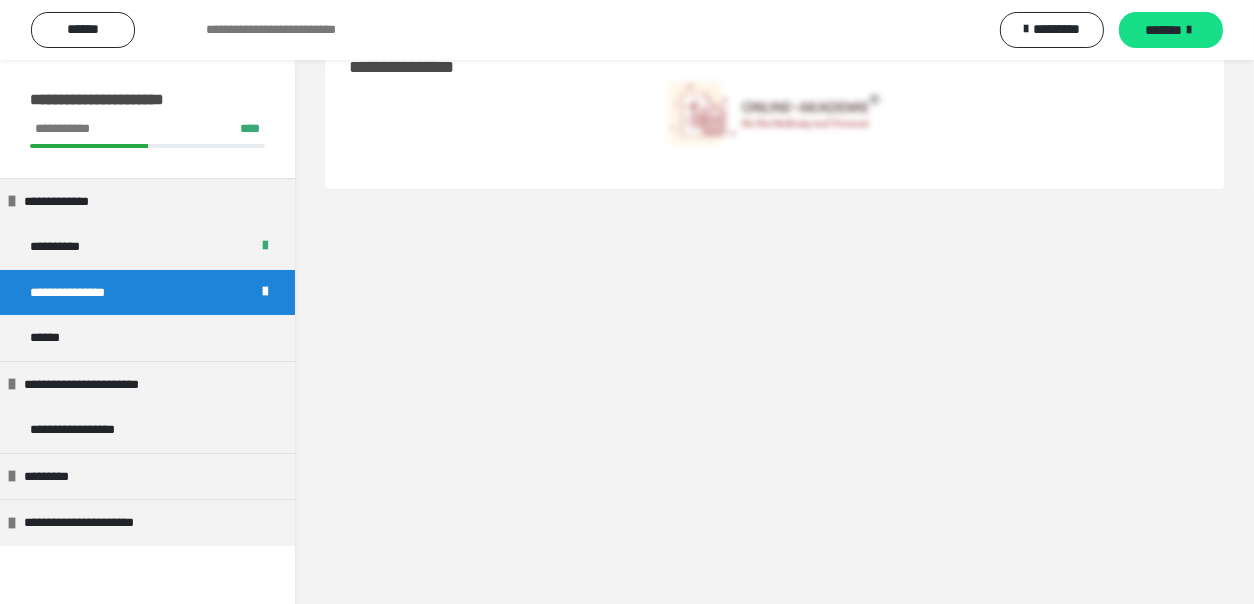 scroll, scrollTop: 60, scrollLeft: 0, axis: vertical 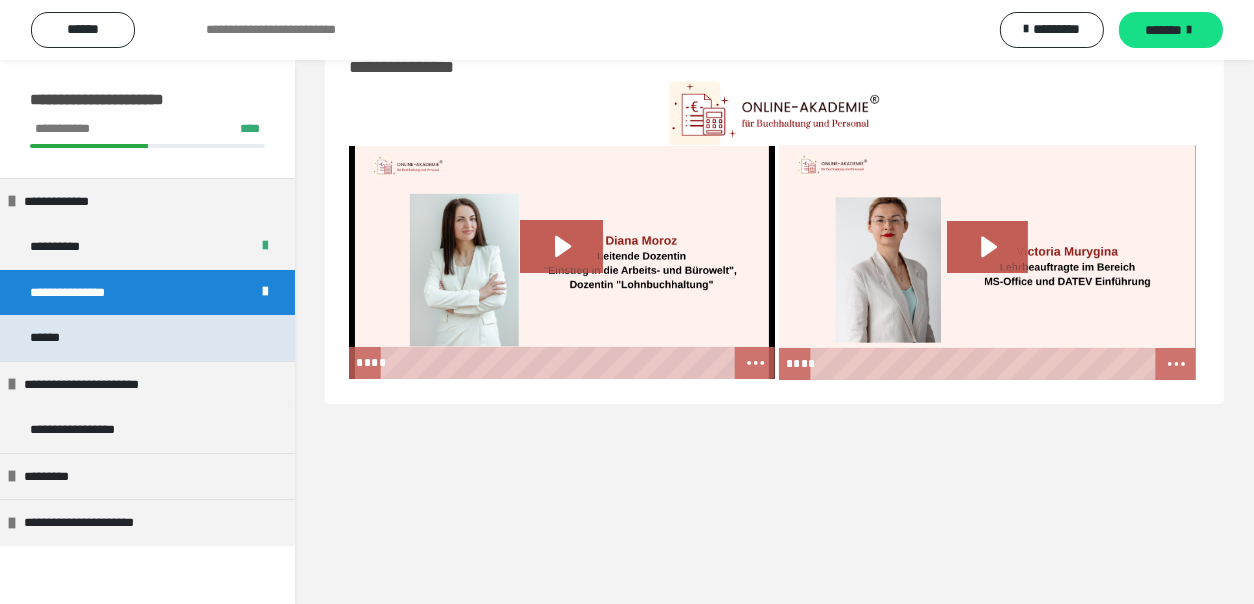 click on "******" at bounding box center (147, 337) 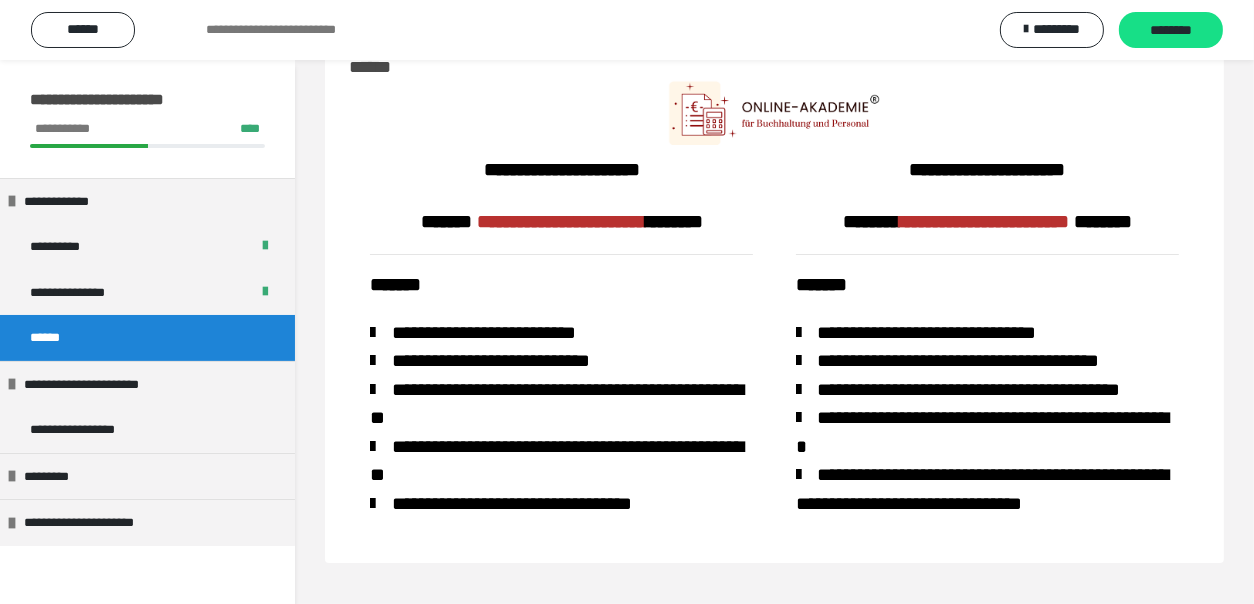 scroll, scrollTop: 106, scrollLeft: 0, axis: vertical 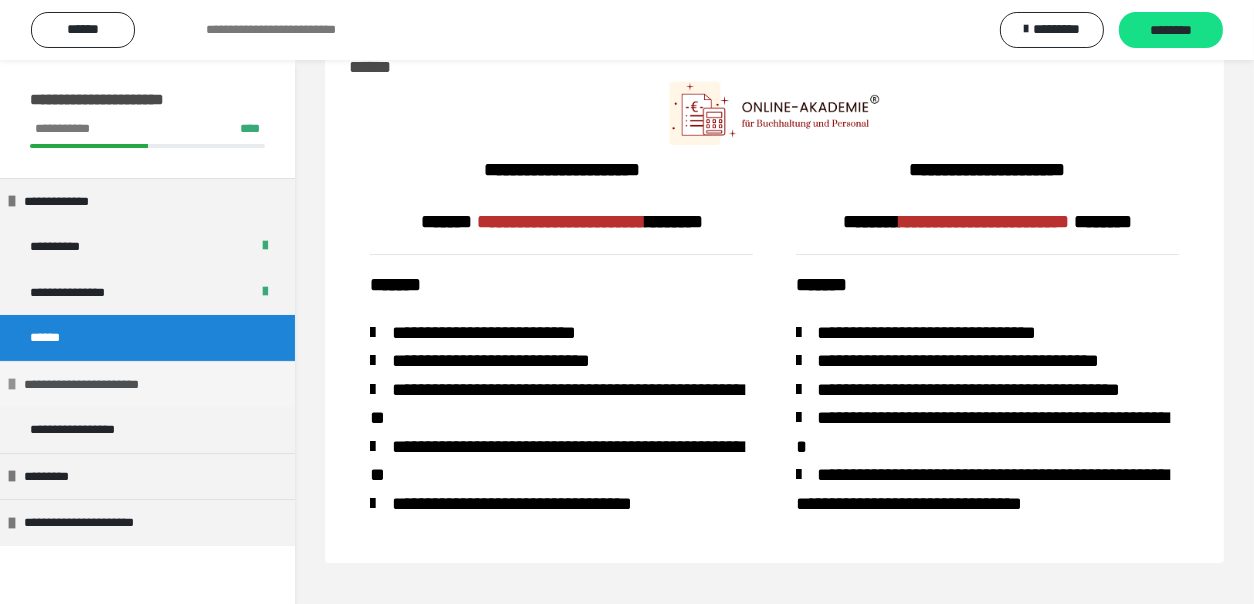 click on "**********" at bounding box center (147, 384) 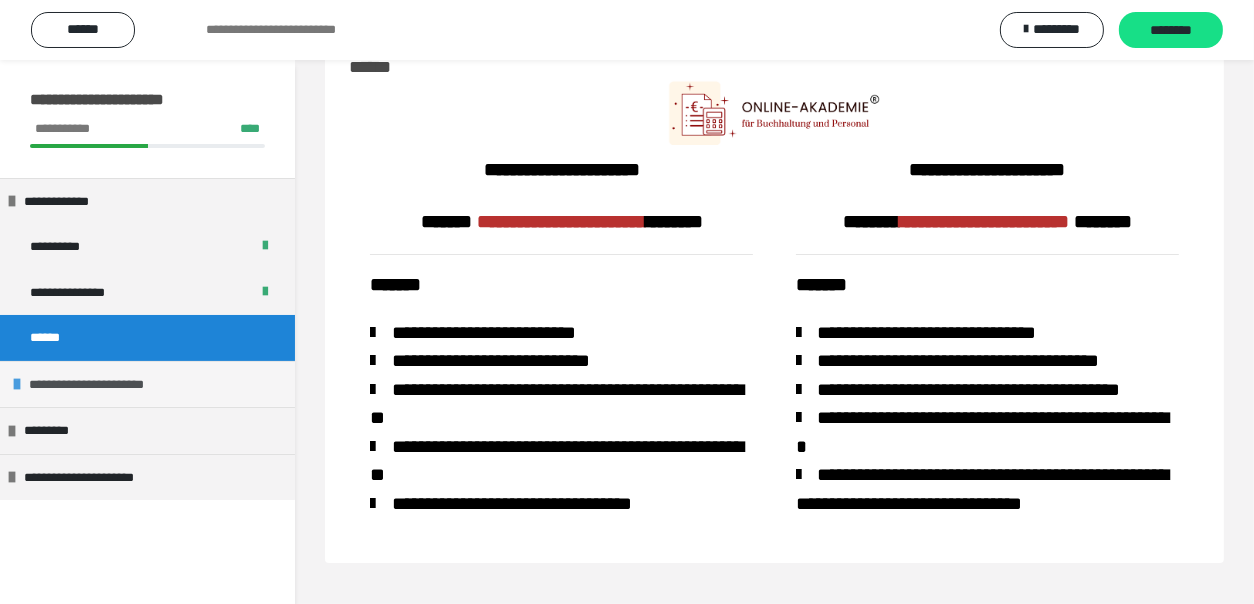 click on "**********" at bounding box center (147, 384) 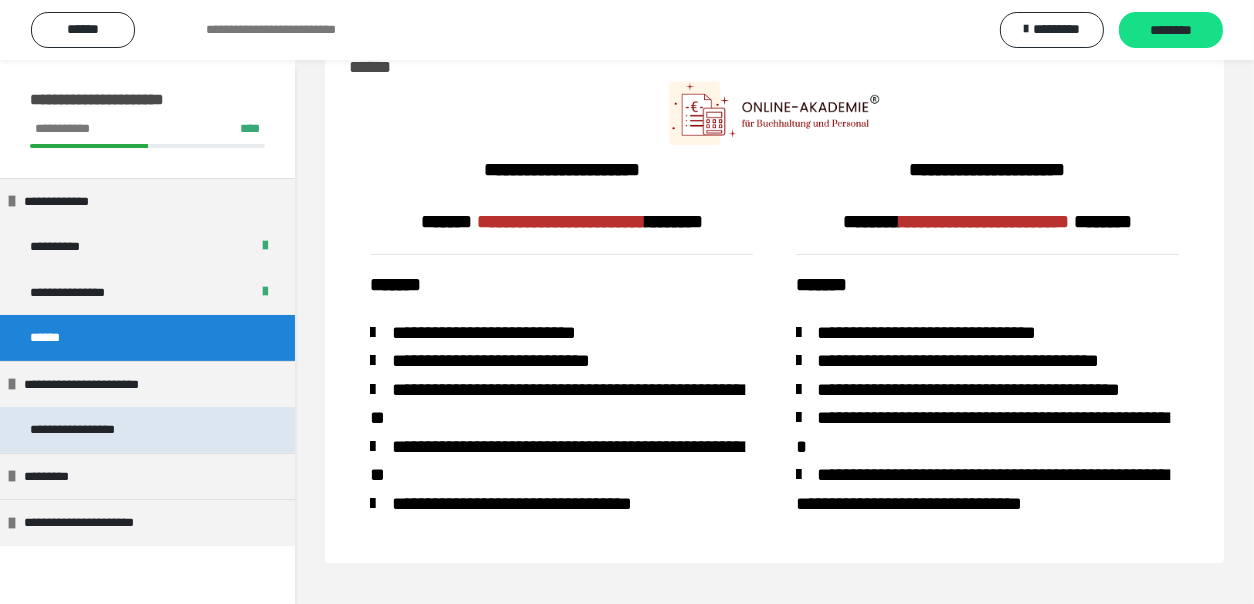 click on "**********" at bounding box center (93, 429) 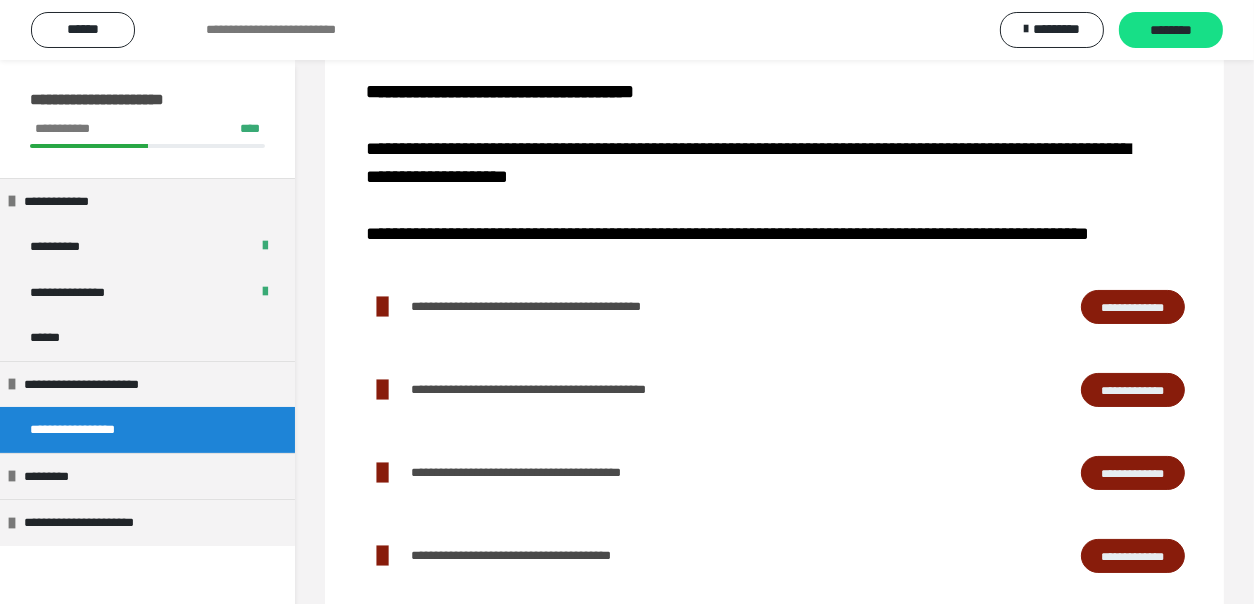 click on "**********" at bounding box center (1133, 307) 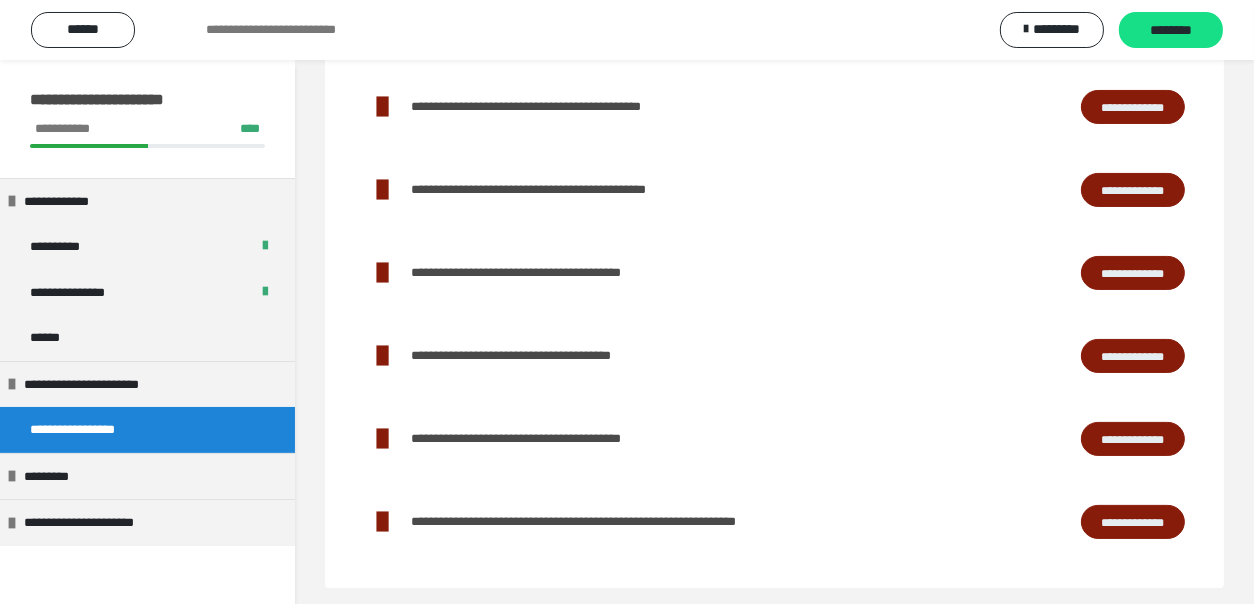 scroll, scrollTop: 347, scrollLeft: 0, axis: vertical 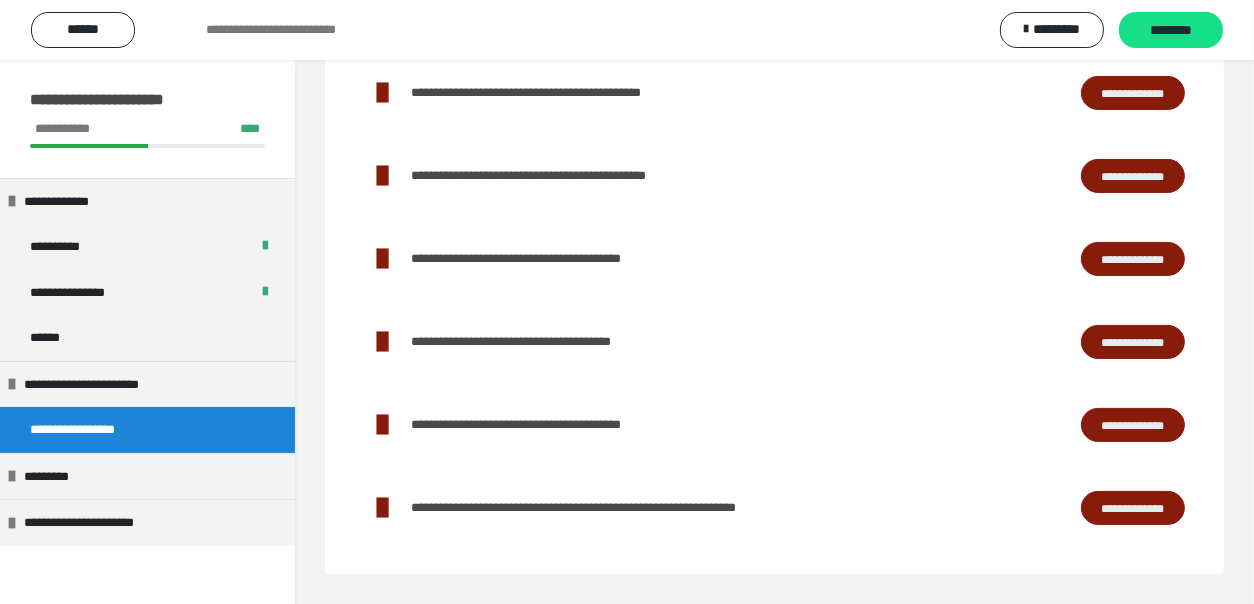click on "**********" at bounding box center [1133, 425] 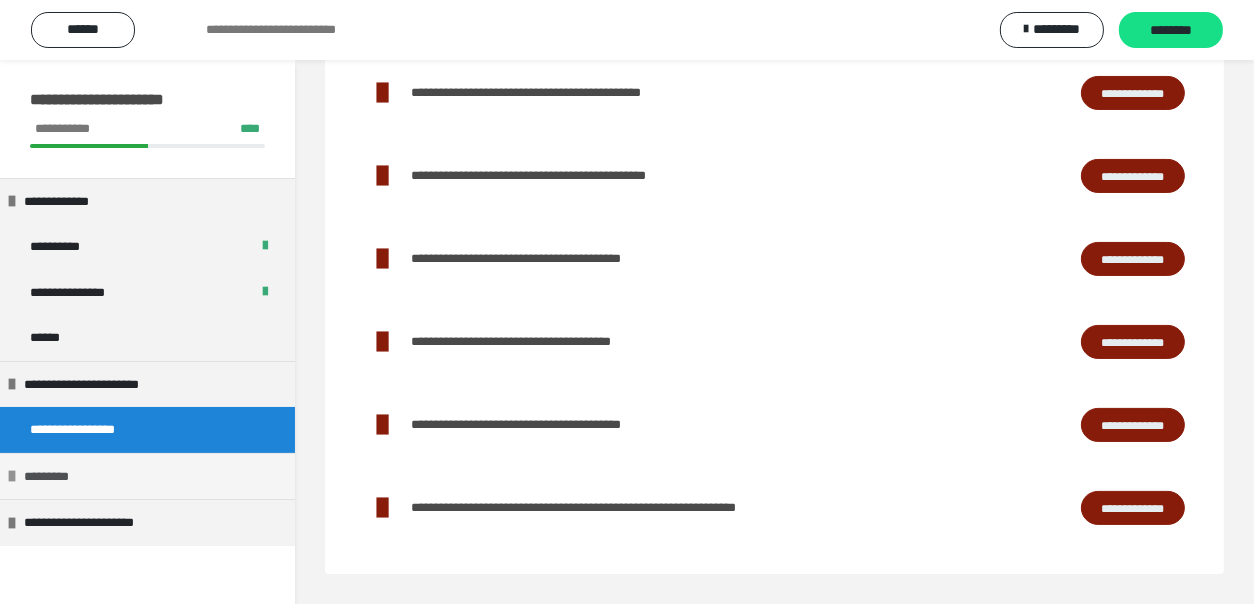 click on "*********" at bounding box center (147, 476) 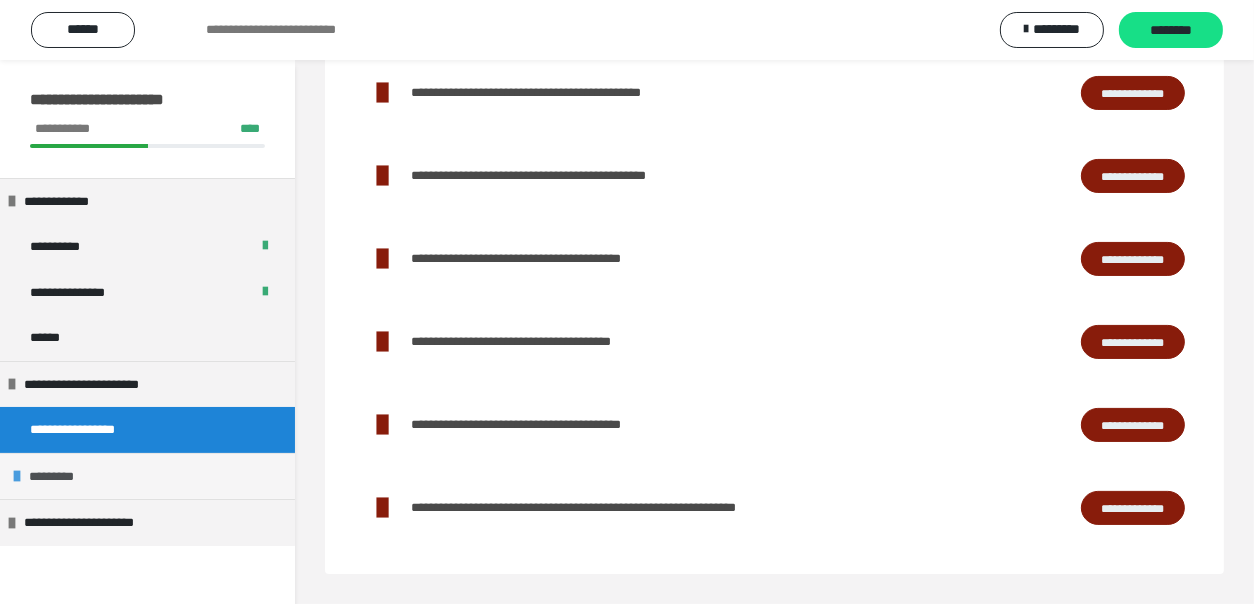click on "*********" at bounding box center [147, 476] 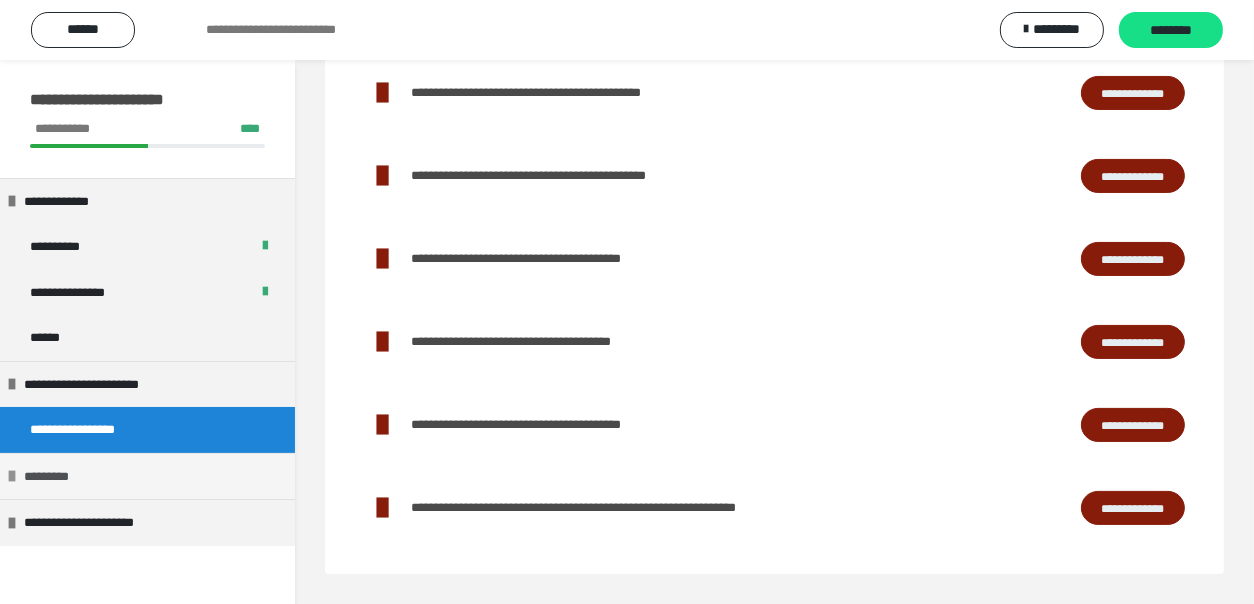 click on "*********" at bounding box center [56, 476] 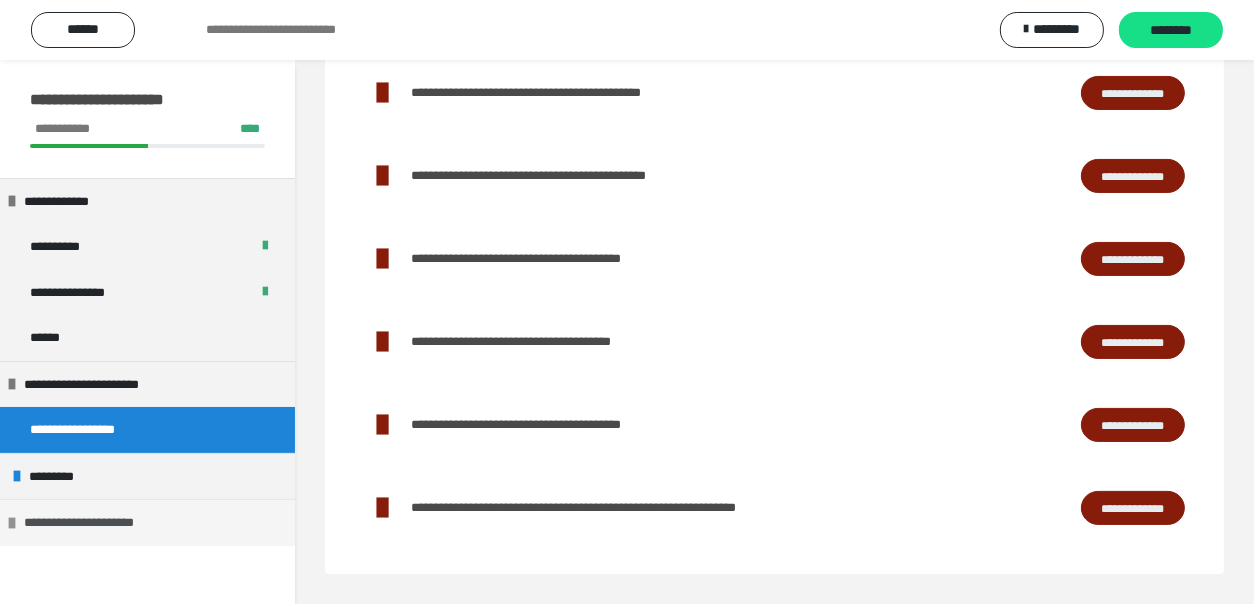 click on "**********" at bounding box center [101, 522] 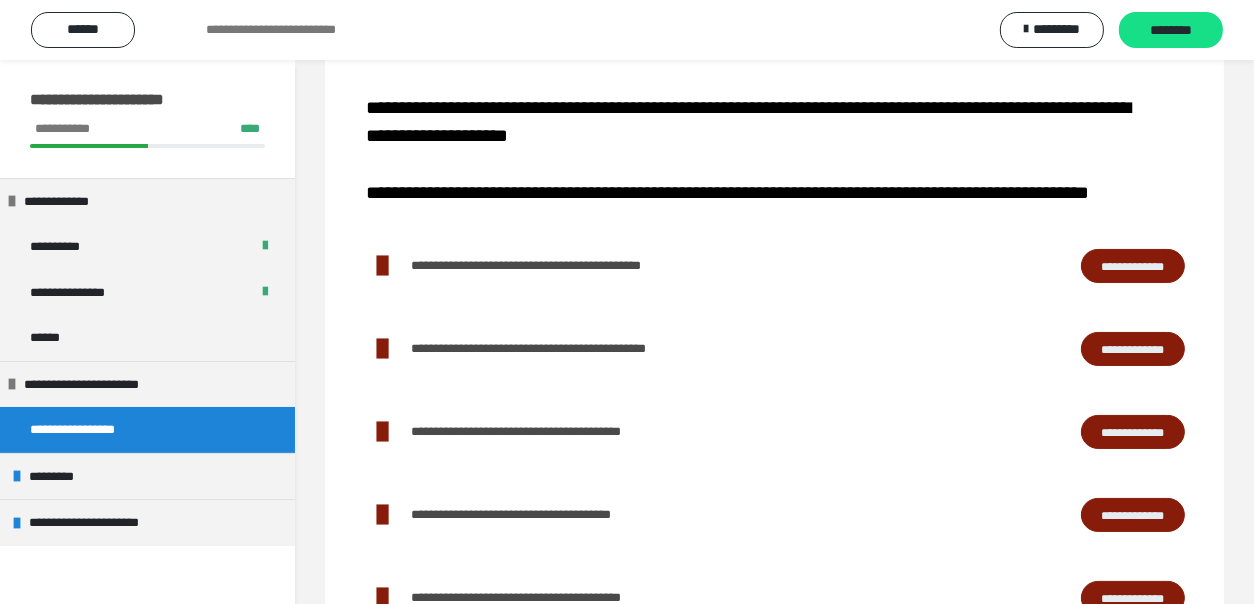 scroll, scrollTop: 0, scrollLeft: 0, axis: both 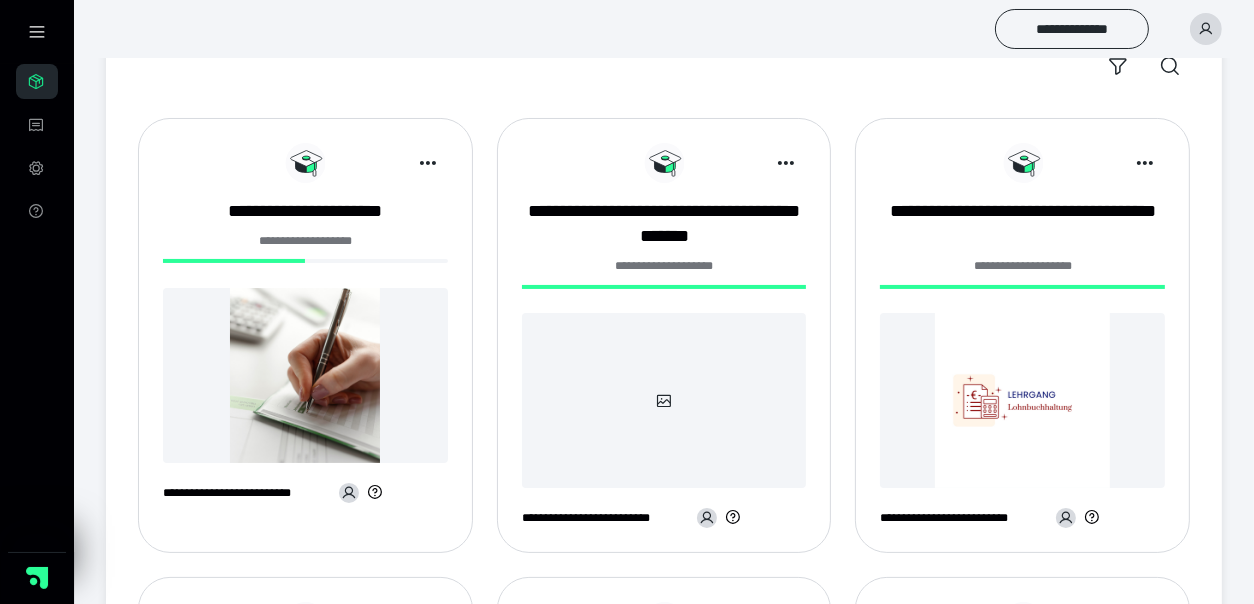 click at bounding box center [664, 400] 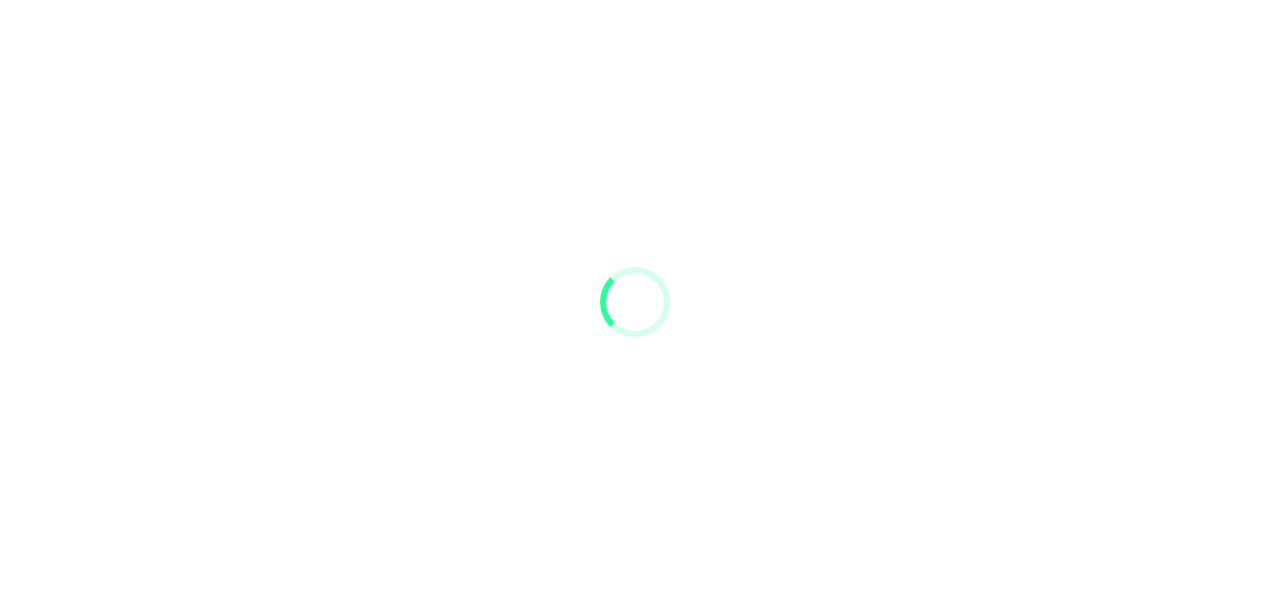 scroll, scrollTop: 0, scrollLeft: 0, axis: both 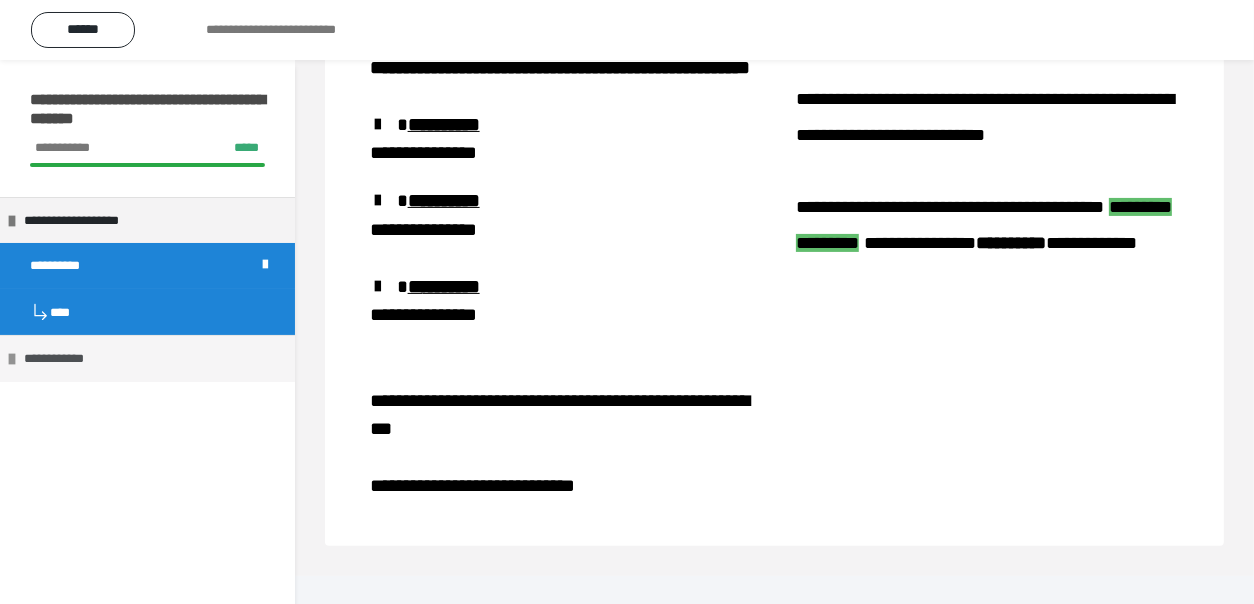 click on "**********" at bounding box center [147, 358] 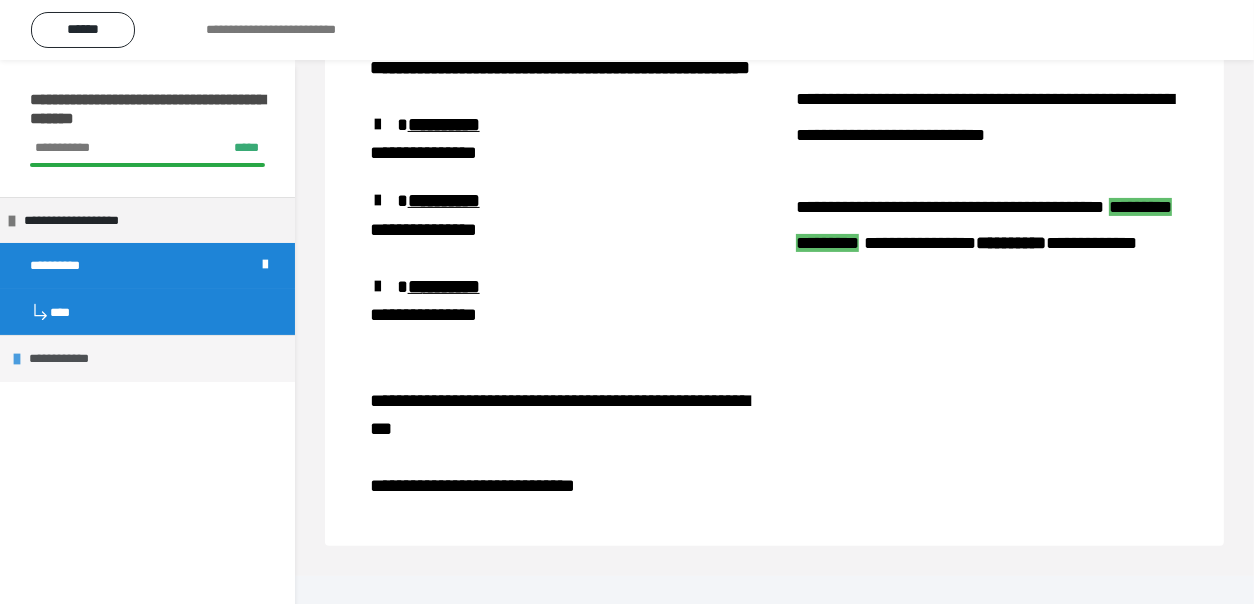 click on "**********" at bounding box center (72, 358) 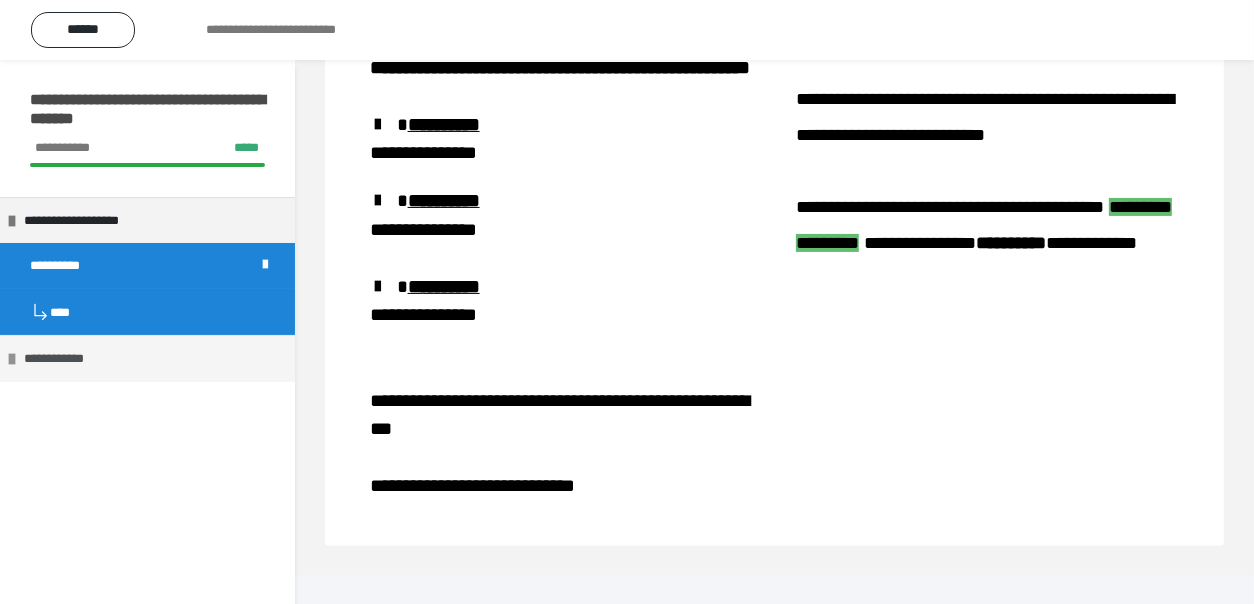 click on "**********" at bounding box center [67, 358] 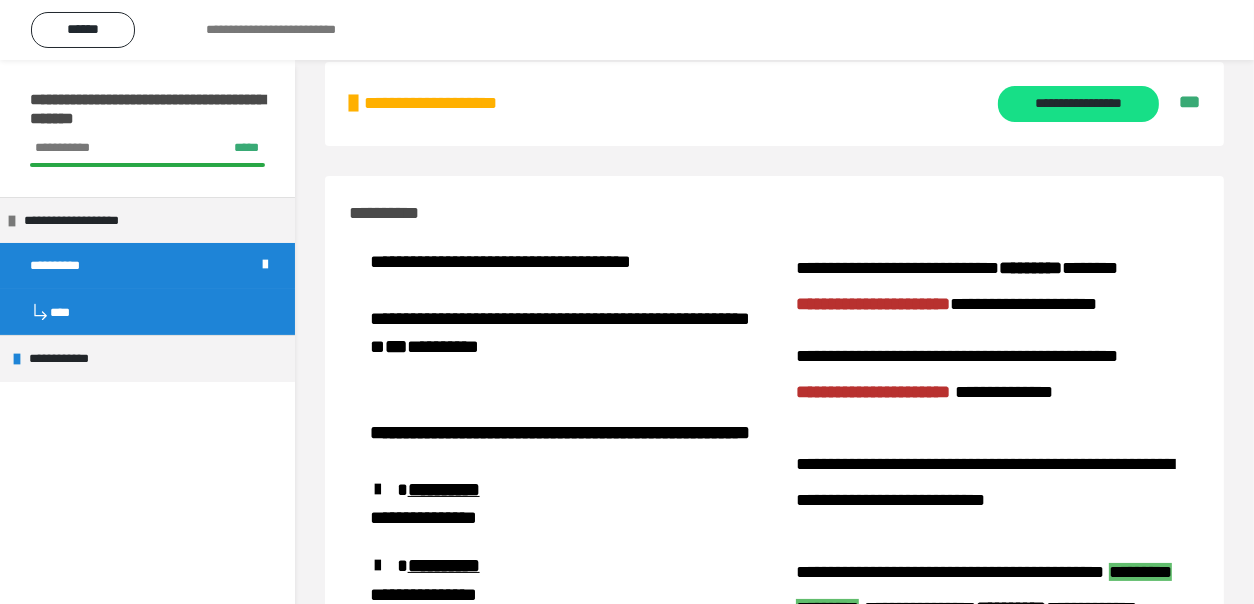 scroll, scrollTop: 0, scrollLeft: 0, axis: both 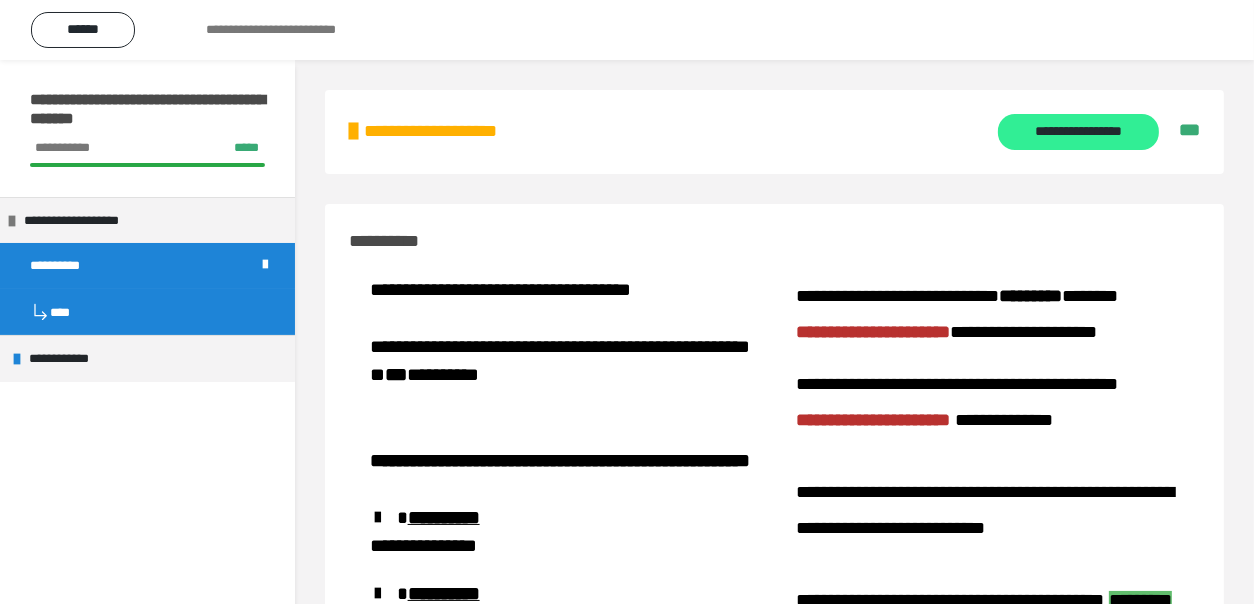 click on "**********" at bounding box center [1078, 132] 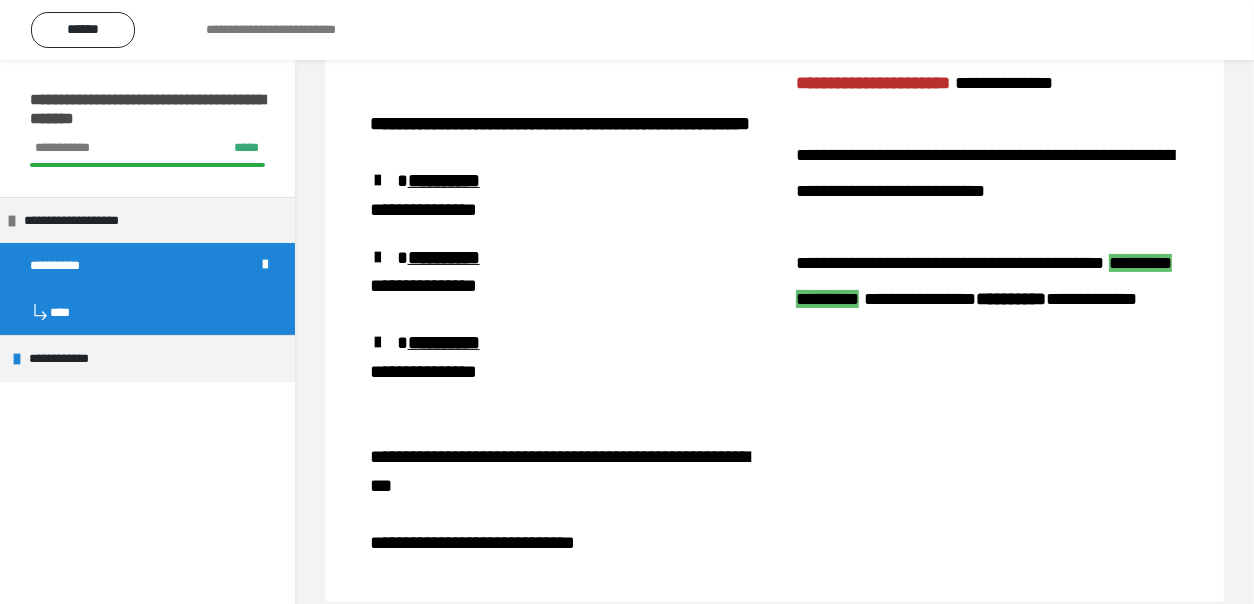 scroll, scrollTop: 328, scrollLeft: 0, axis: vertical 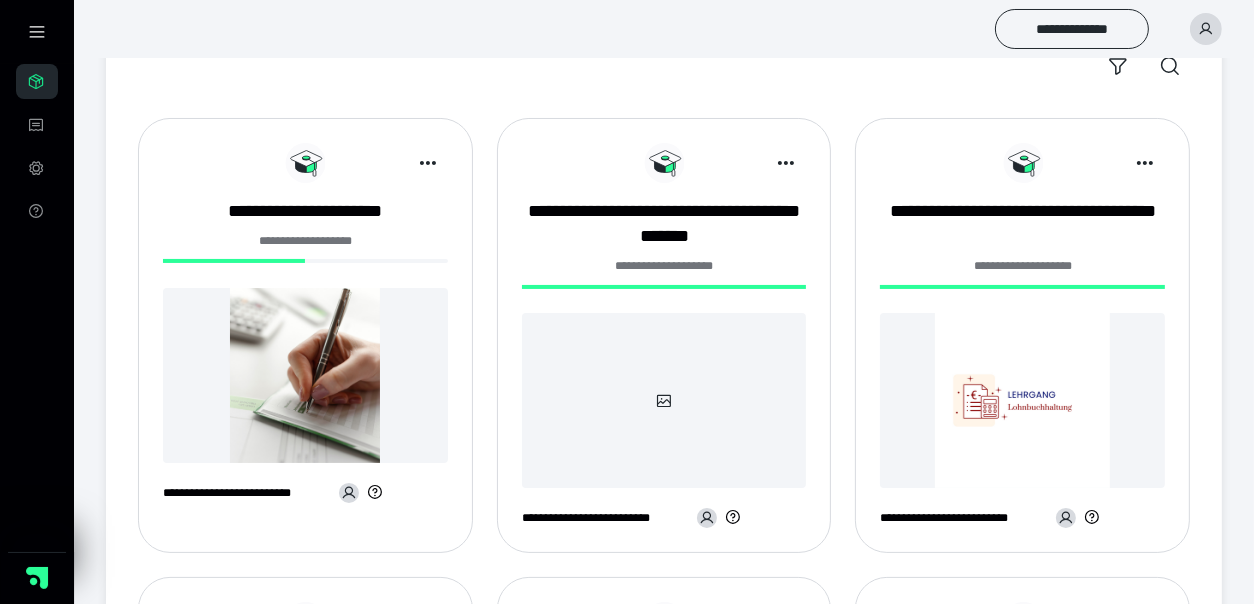 click at bounding box center (1022, 400) 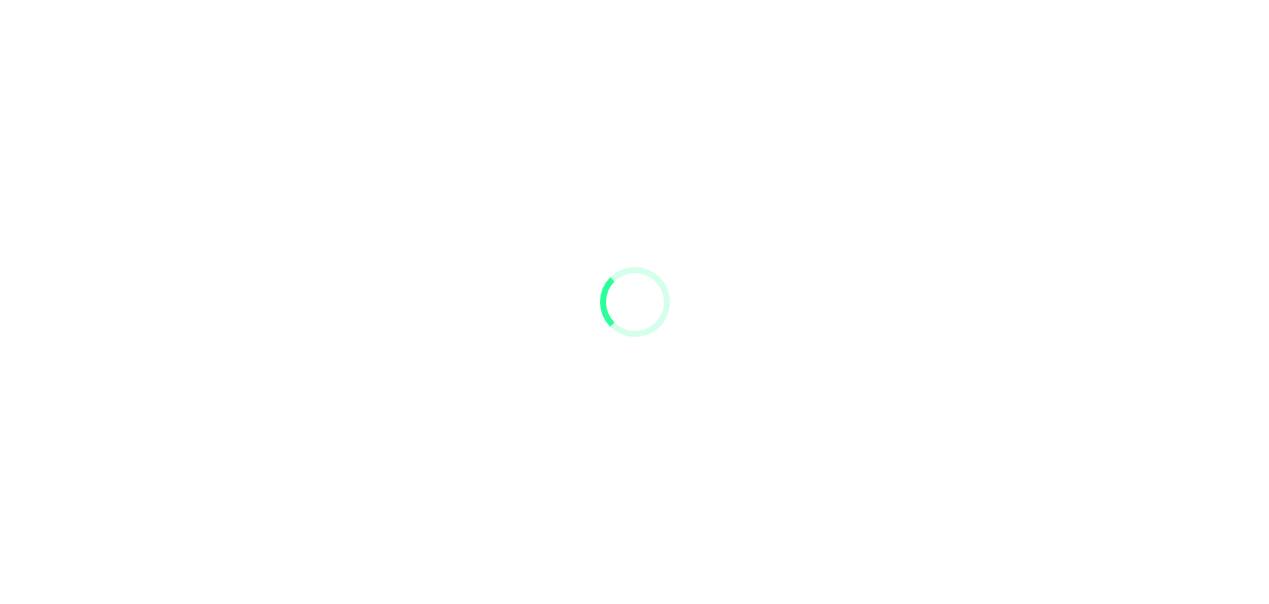 scroll, scrollTop: 0, scrollLeft: 0, axis: both 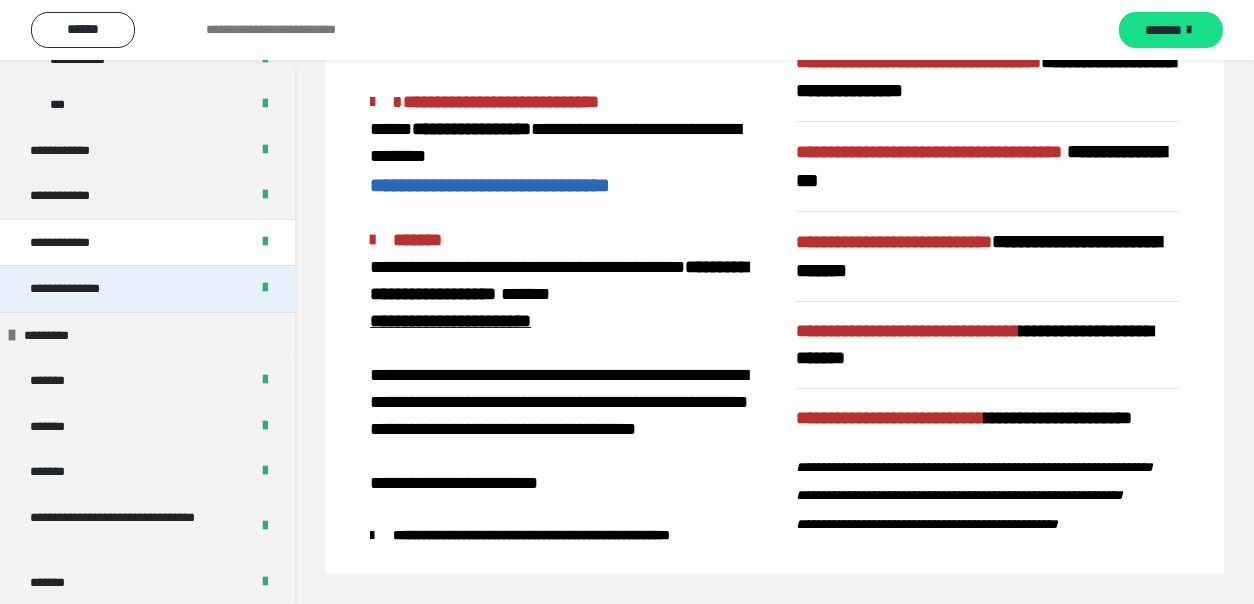 click on "**********" at bounding box center (147, 288) 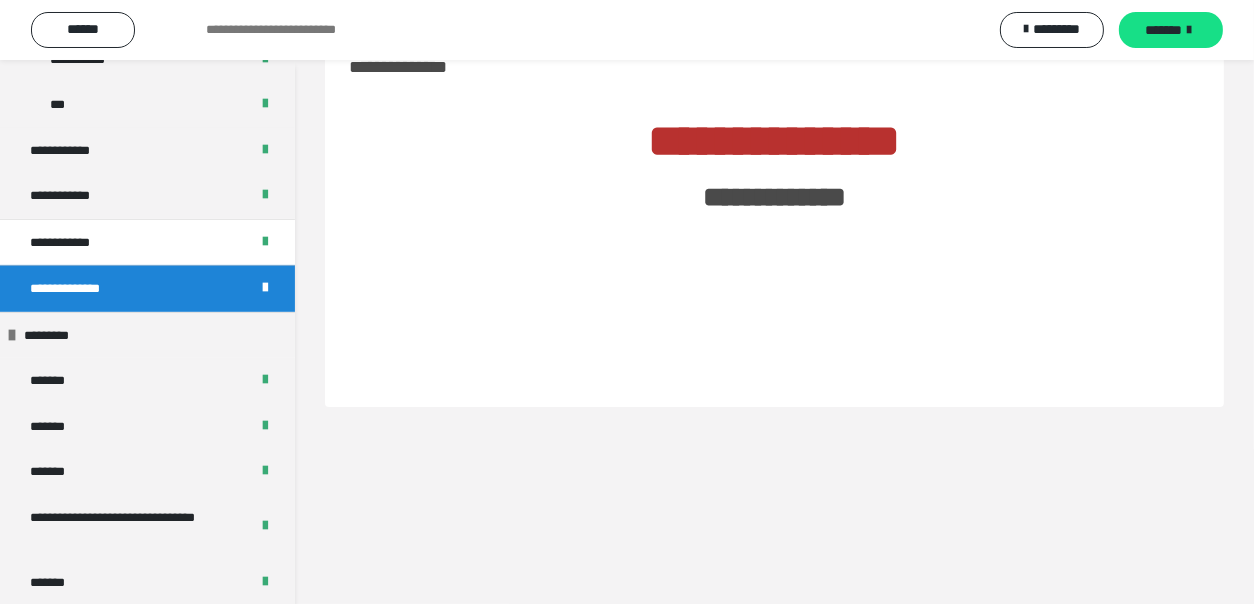 scroll, scrollTop: 60, scrollLeft: 0, axis: vertical 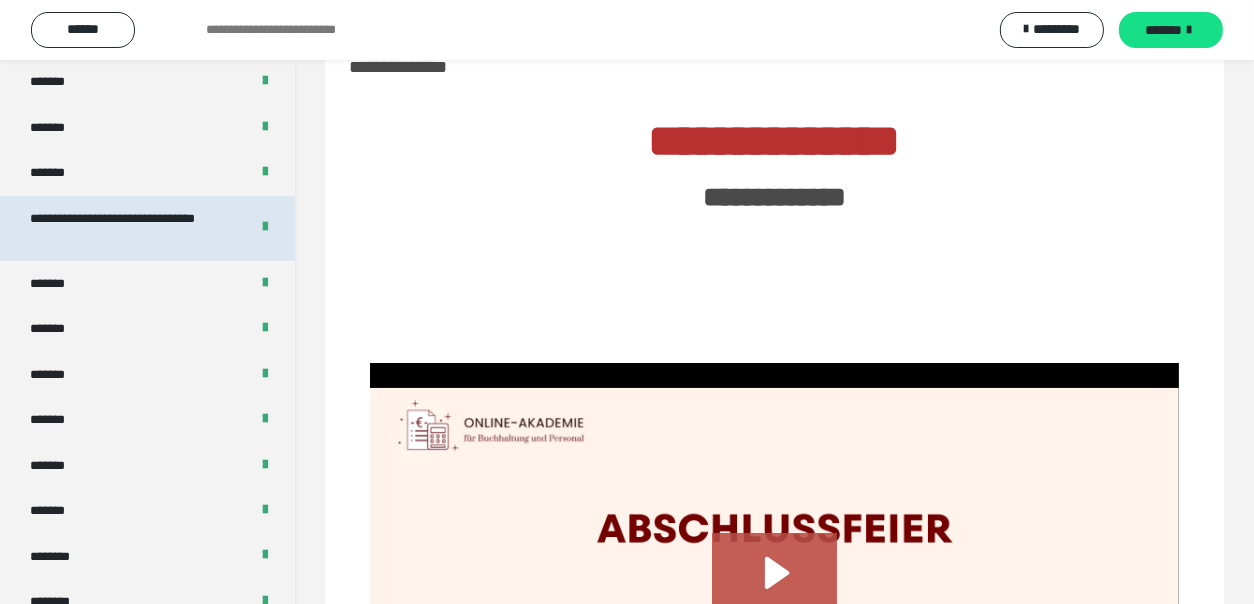 click on "**********" at bounding box center [124, 228] 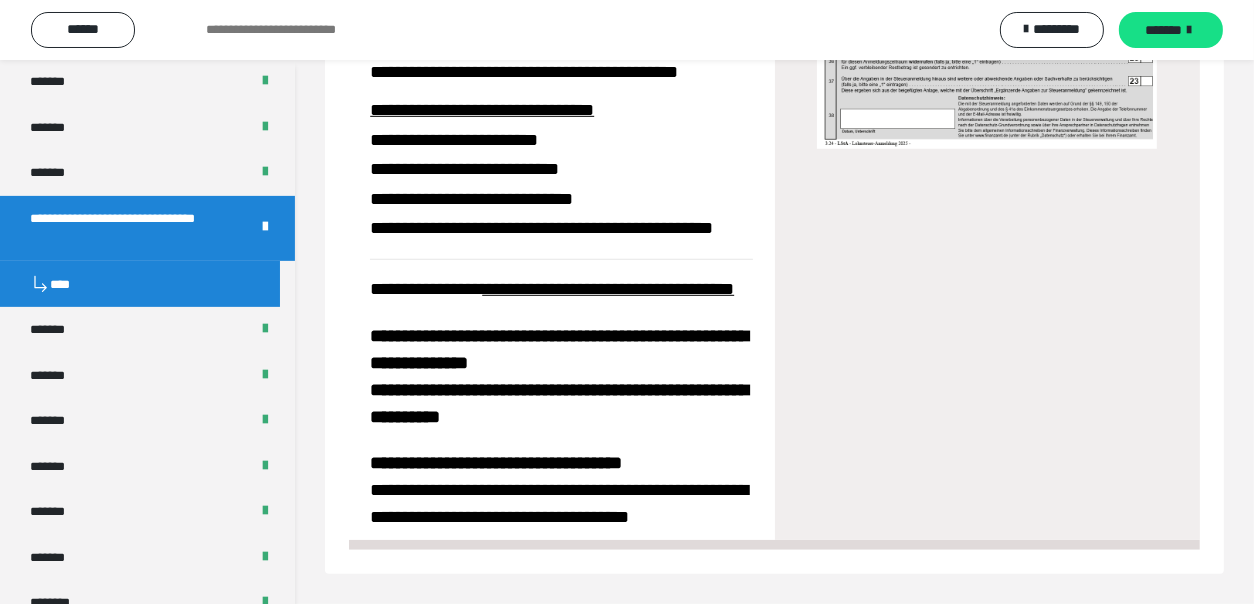 scroll, scrollTop: 1464, scrollLeft: 0, axis: vertical 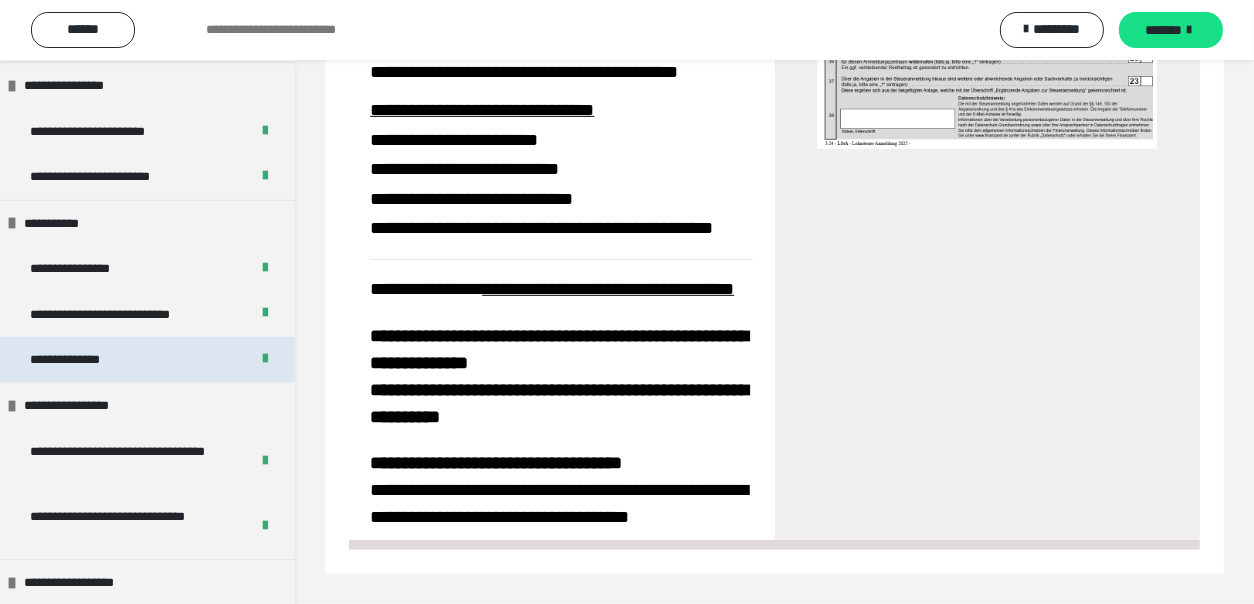 click on "**********" at bounding box center (147, 359) 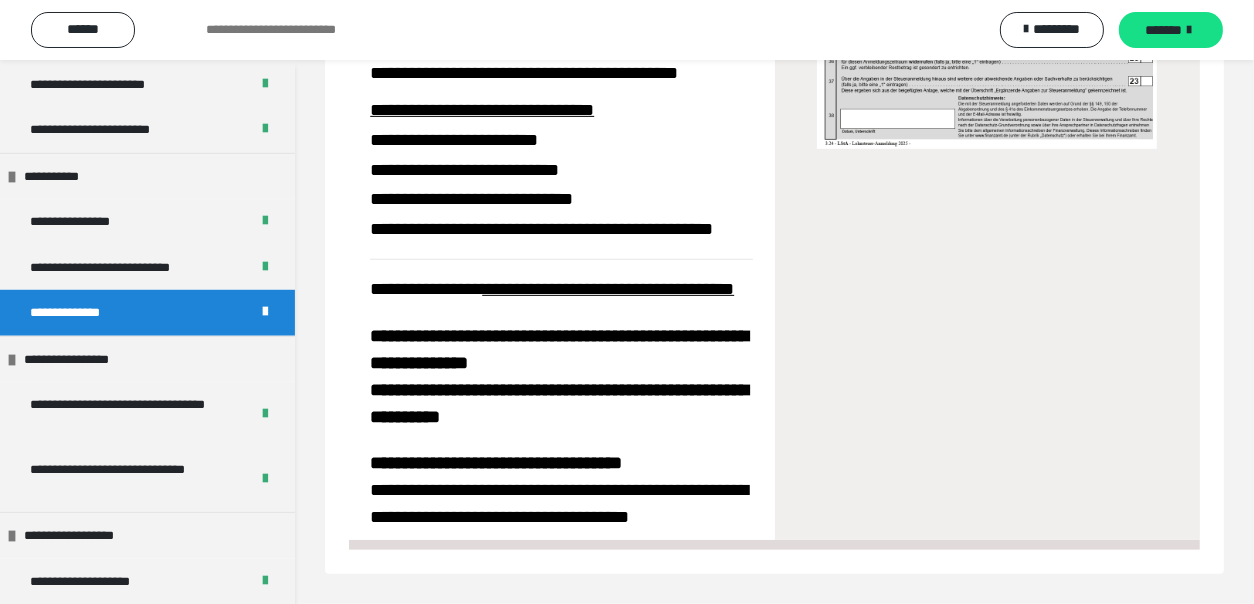 scroll, scrollTop: 1125, scrollLeft: 0, axis: vertical 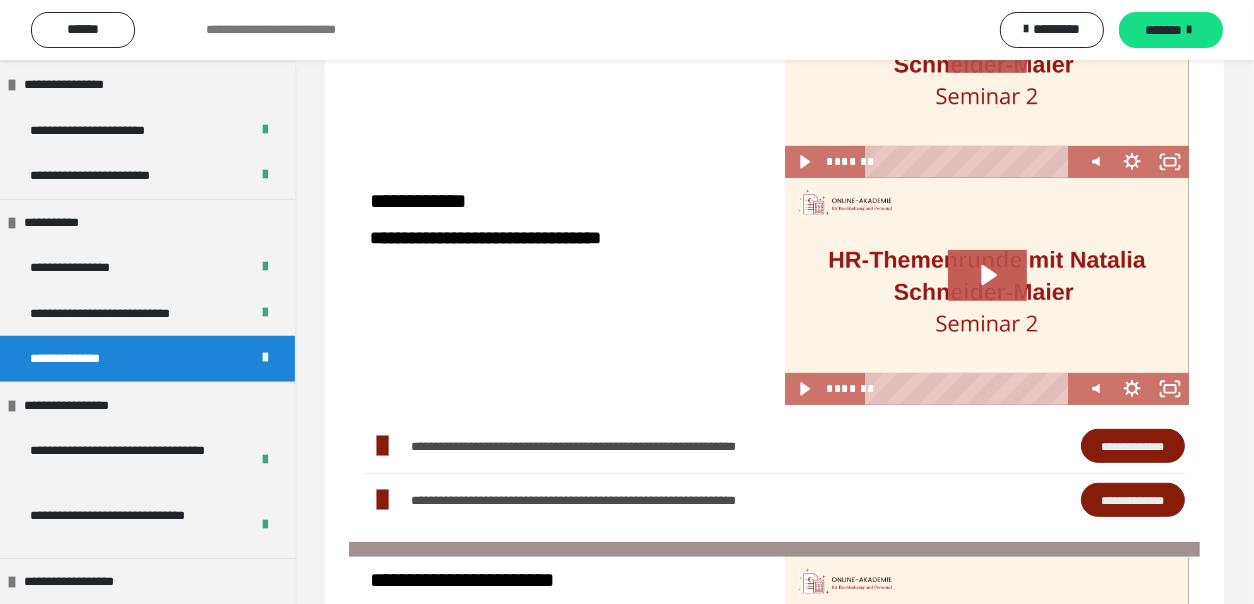 click on "**********" at bounding box center (1133, 446) 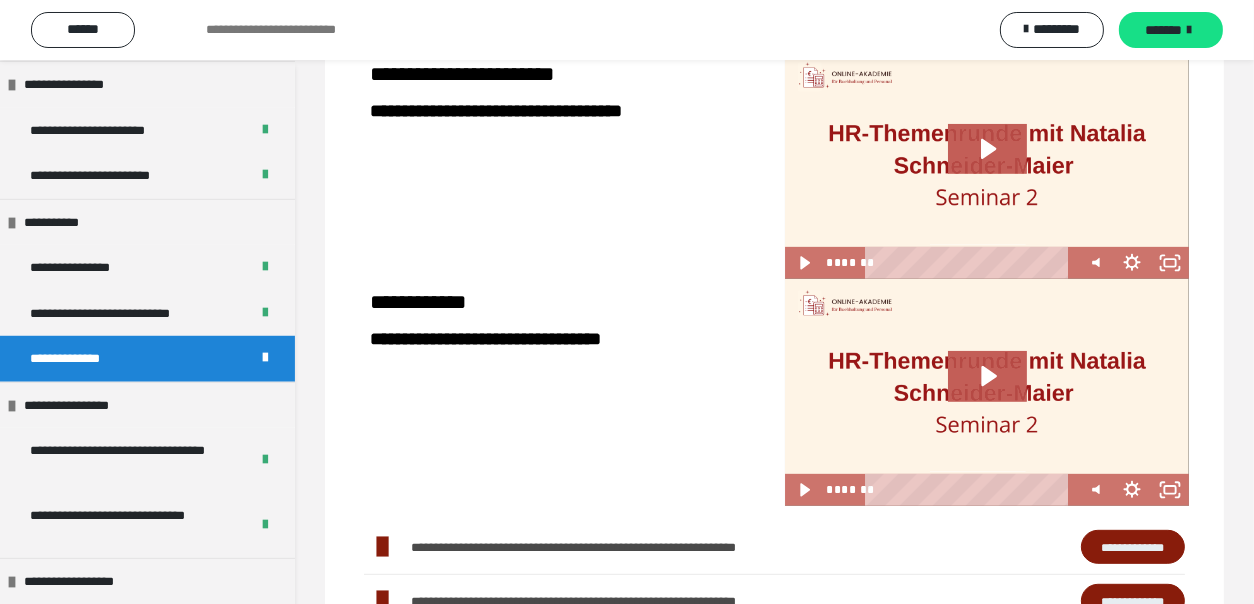 scroll, scrollTop: 699, scrollLeft: 0, axis: vertical 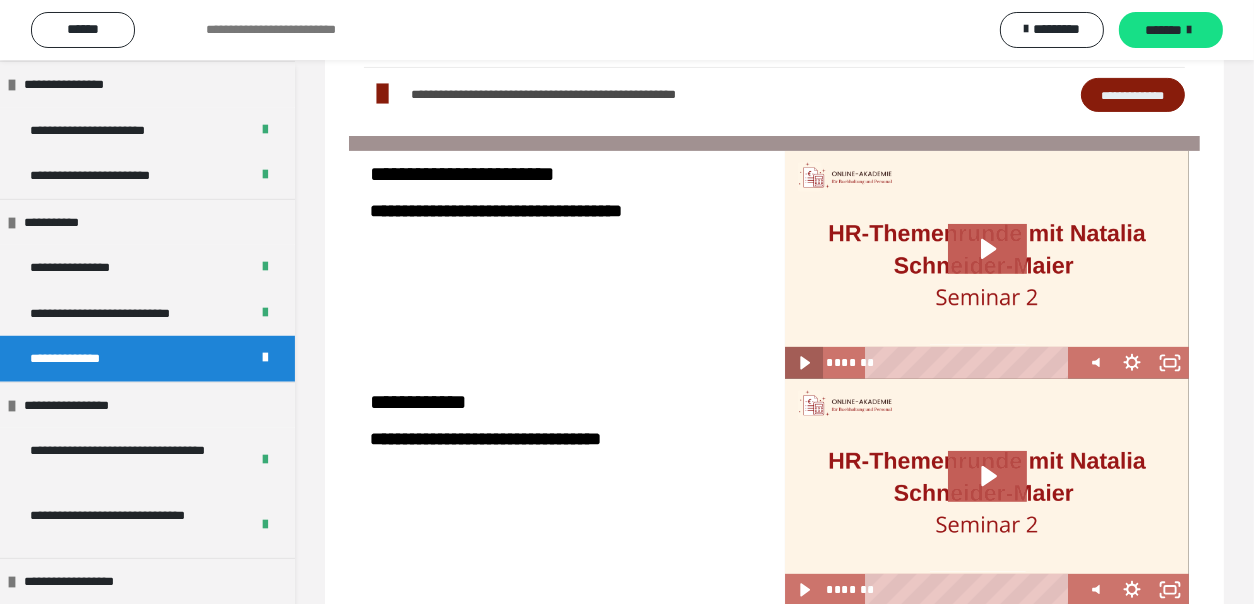 click 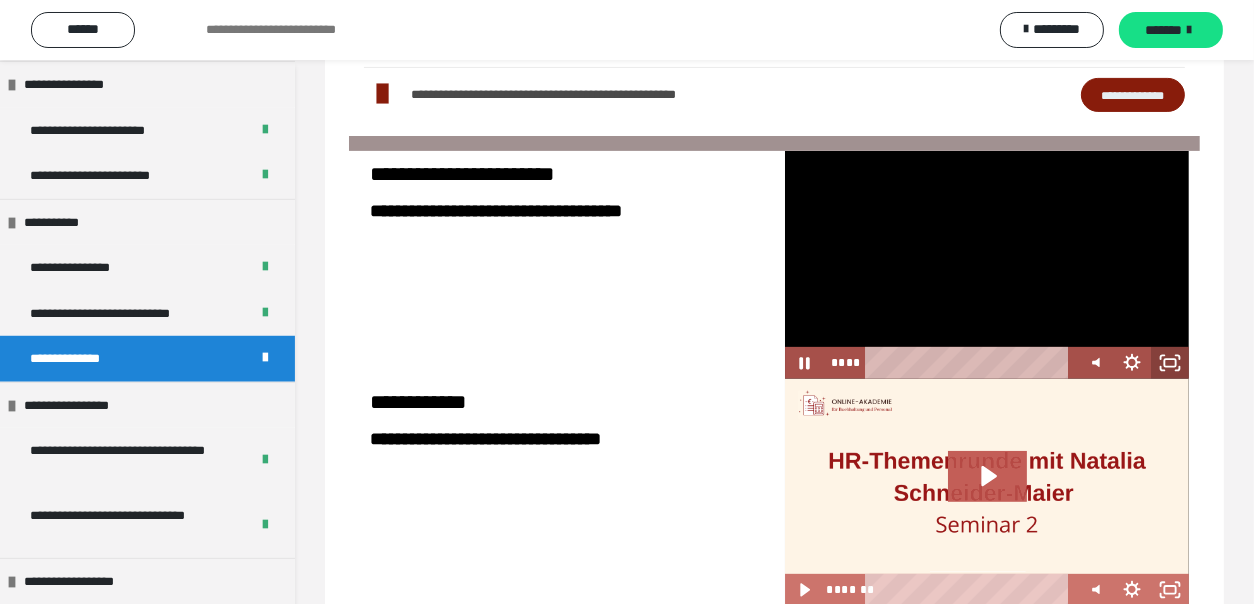 click 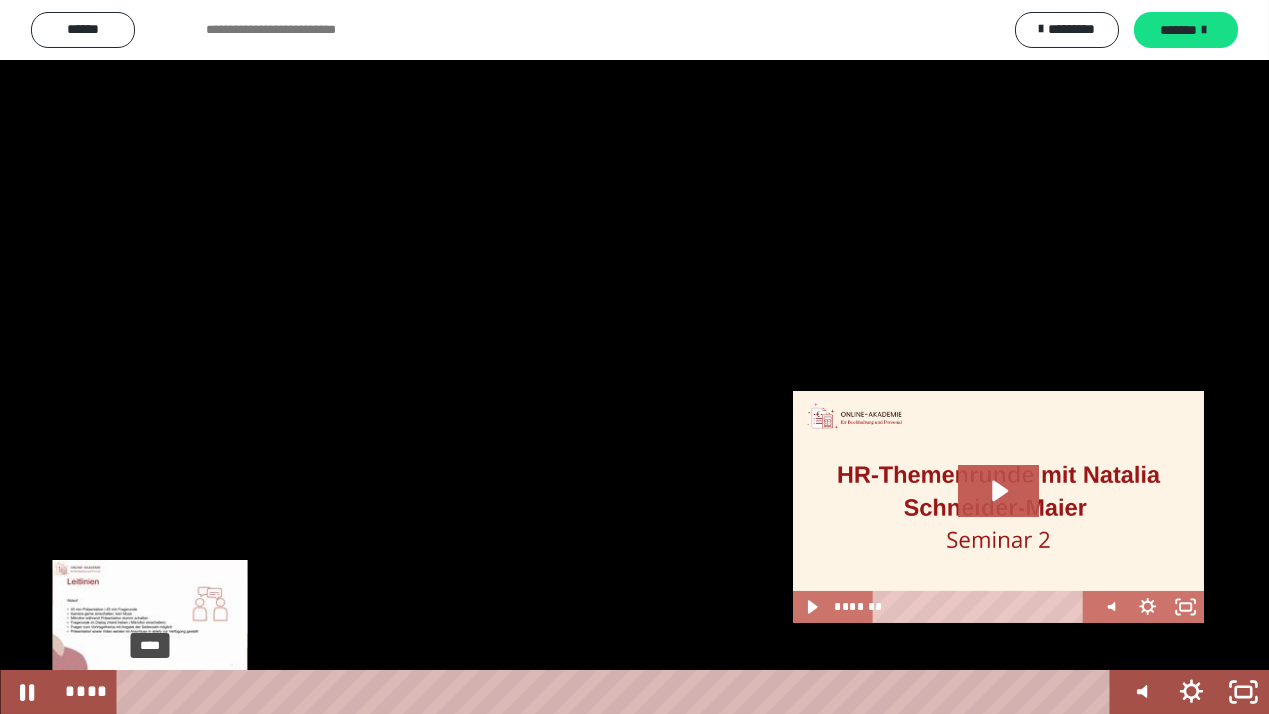 click on "****" at bounding box center [616, 692] 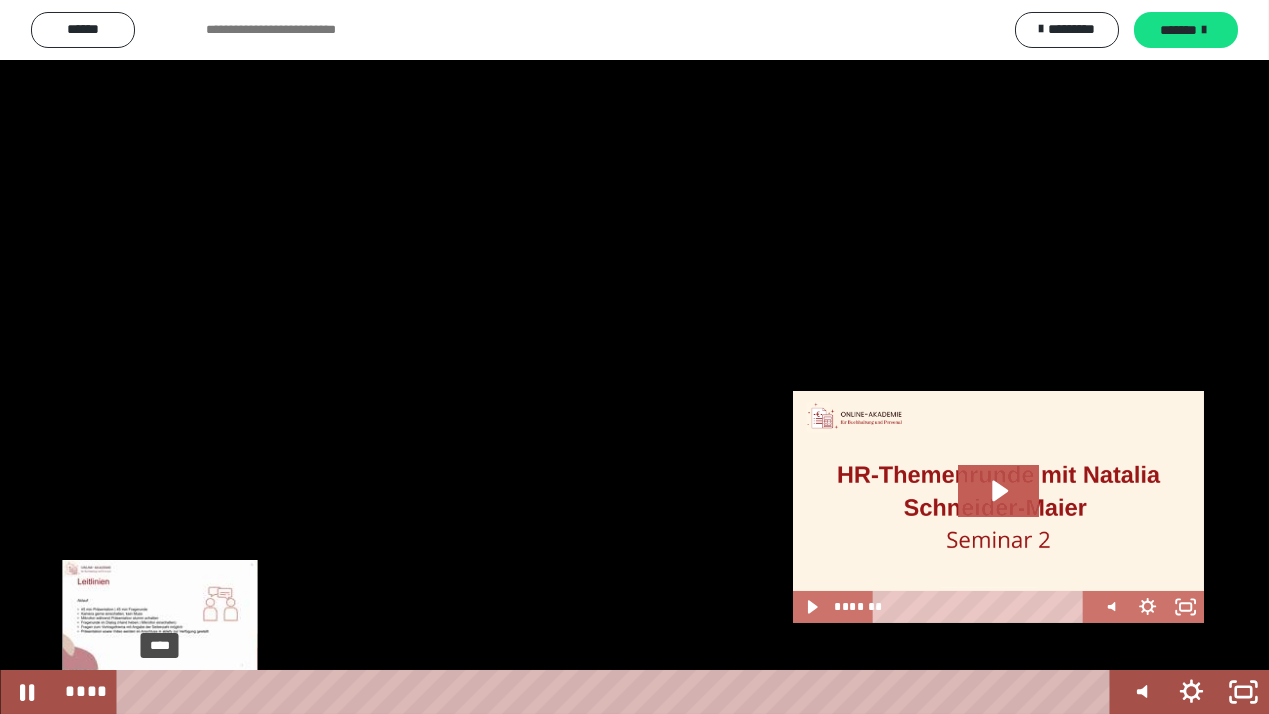 click on "****" at bounding box center [616, 692] 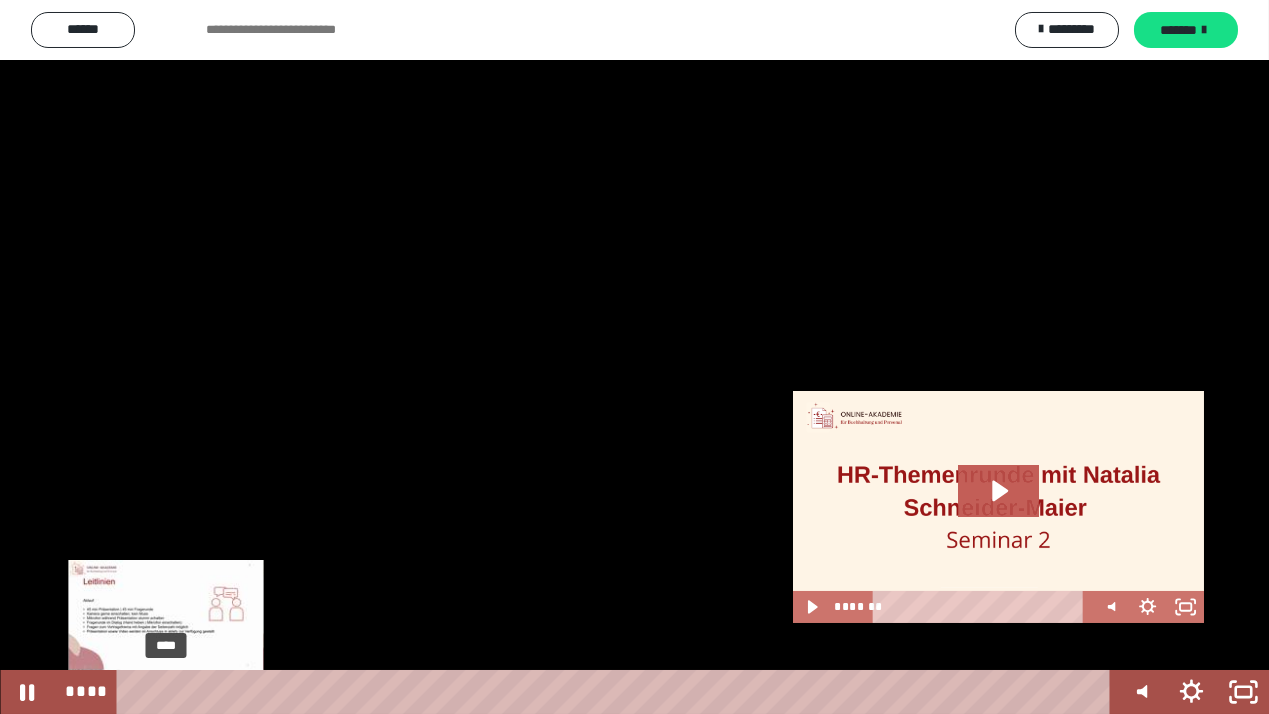 click at bounding box center [160, 692] 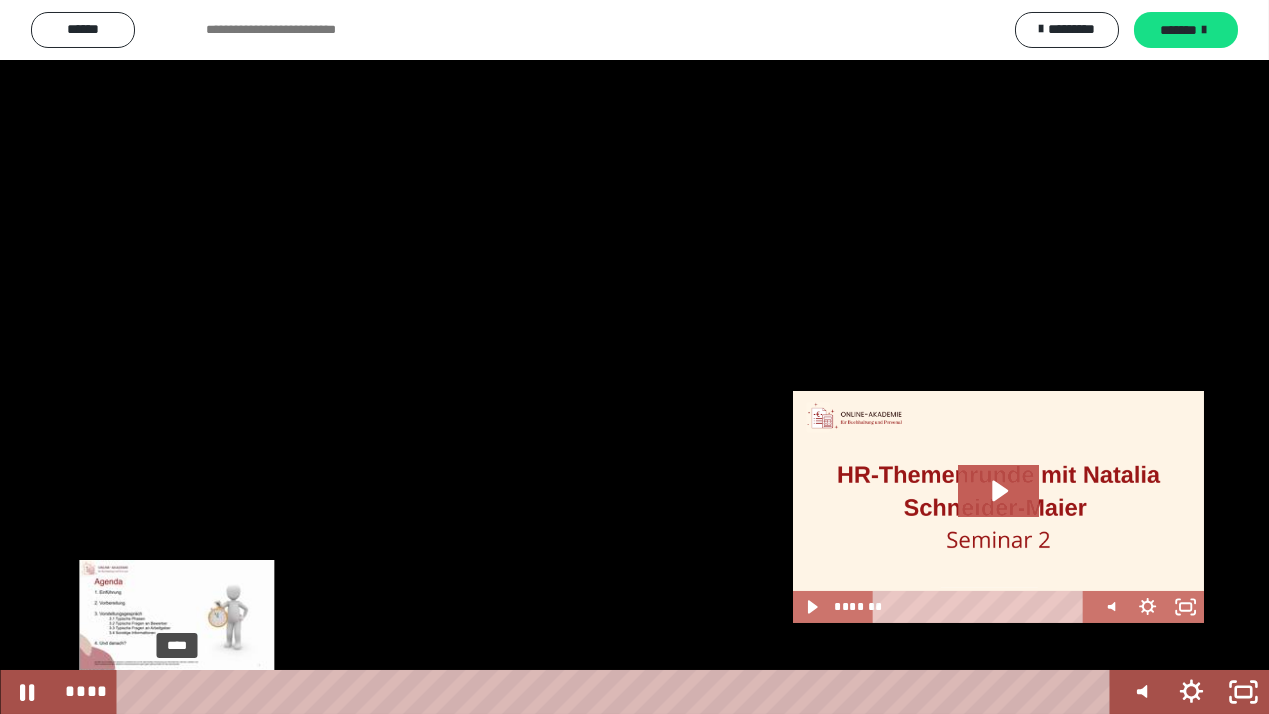 click on "****" at bounding box center (616, 692) 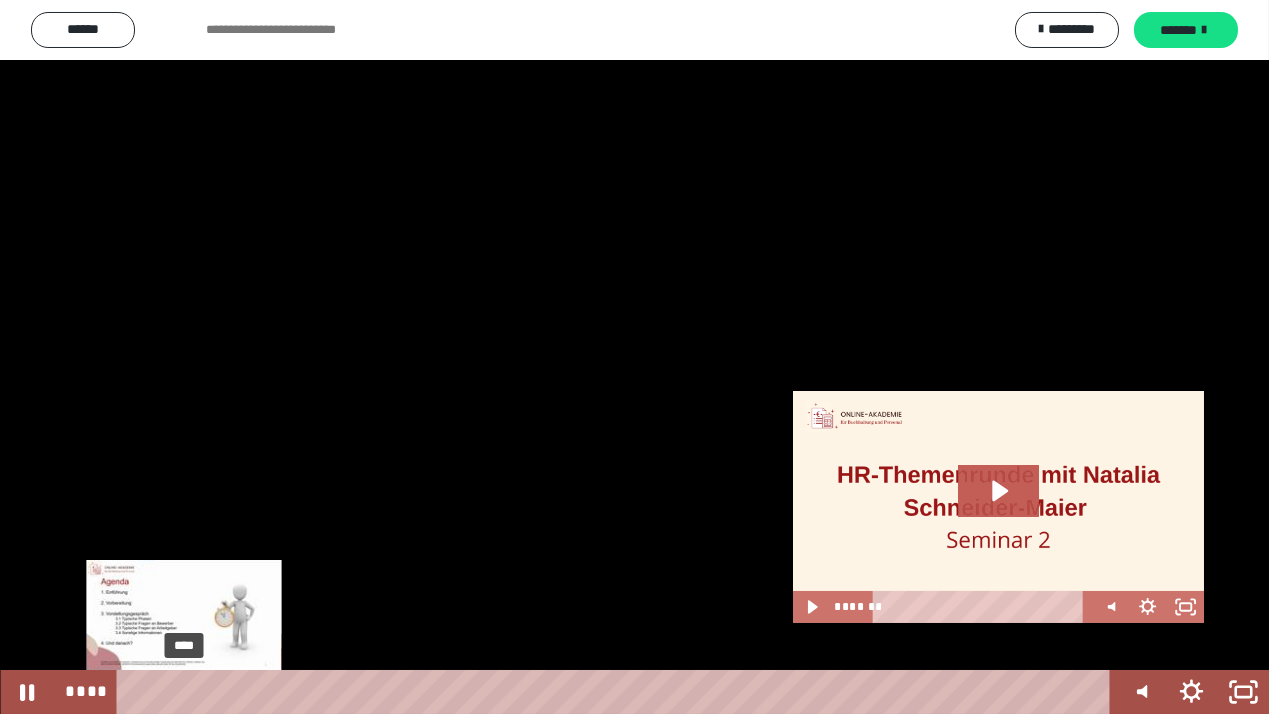 click at bounding box center (183, 692) 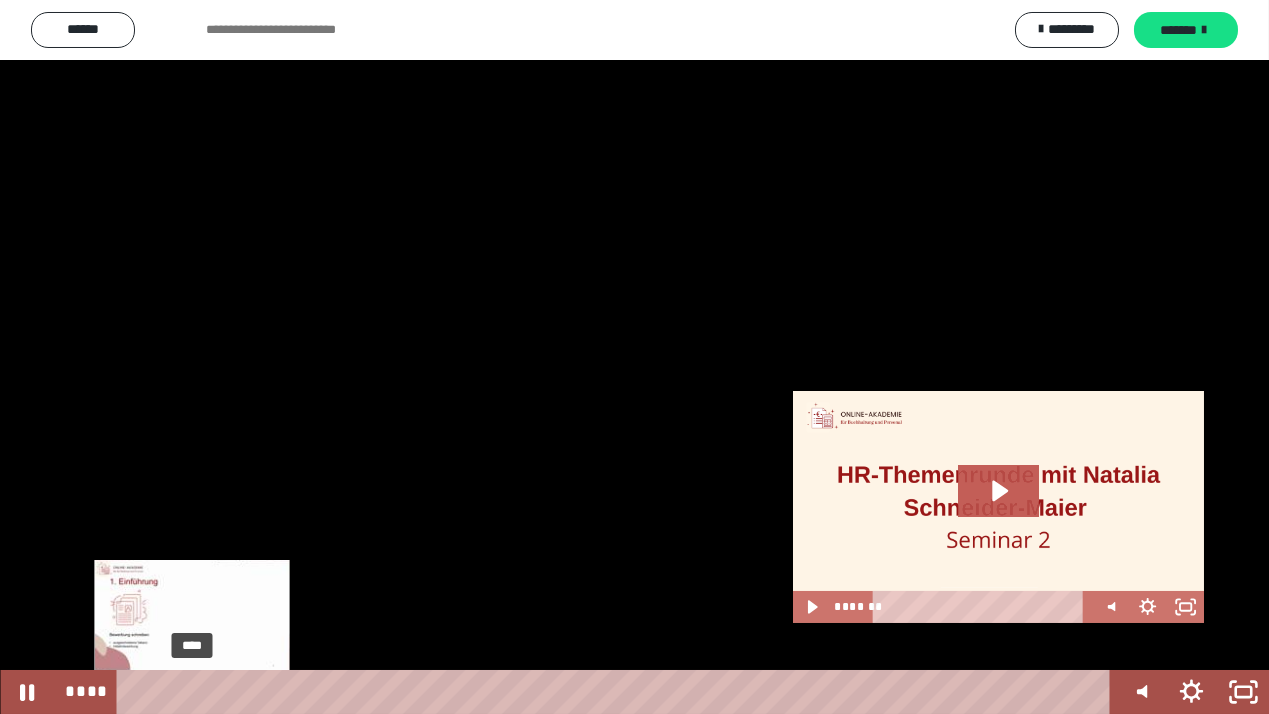 click on "****" at bounding box center [616, 692] 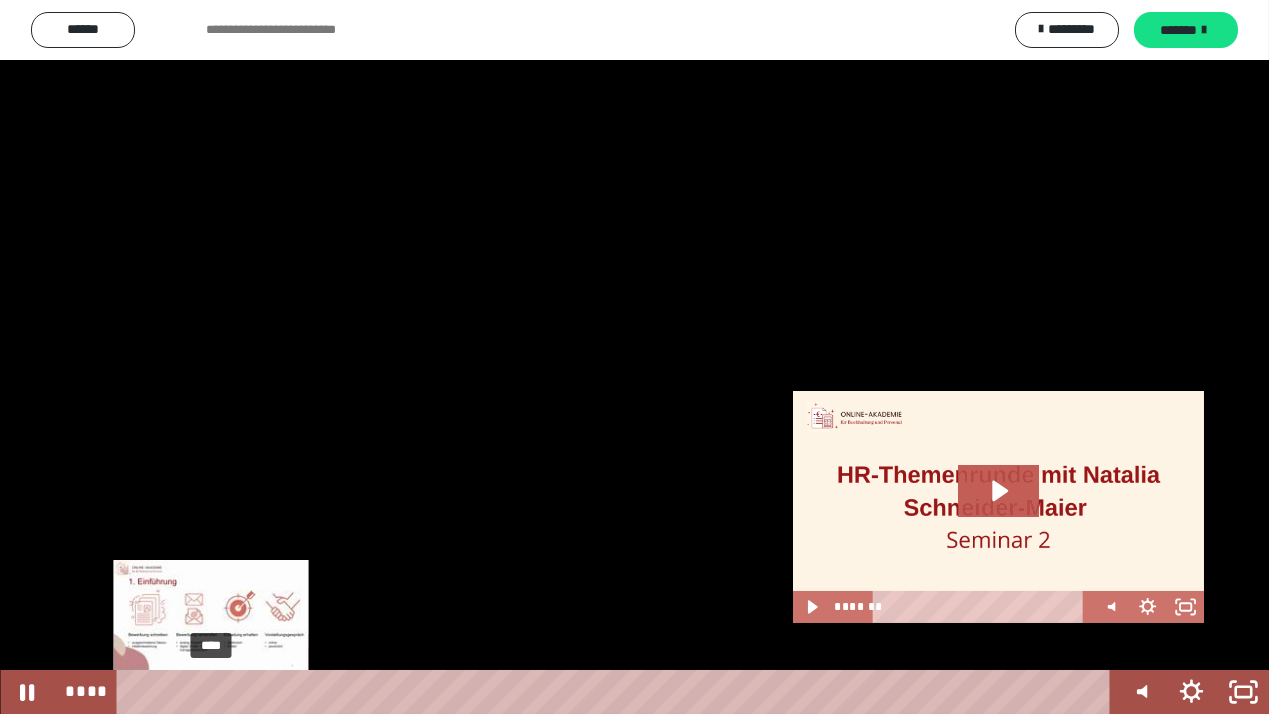 click on "****" at bounding box center (616, 692) 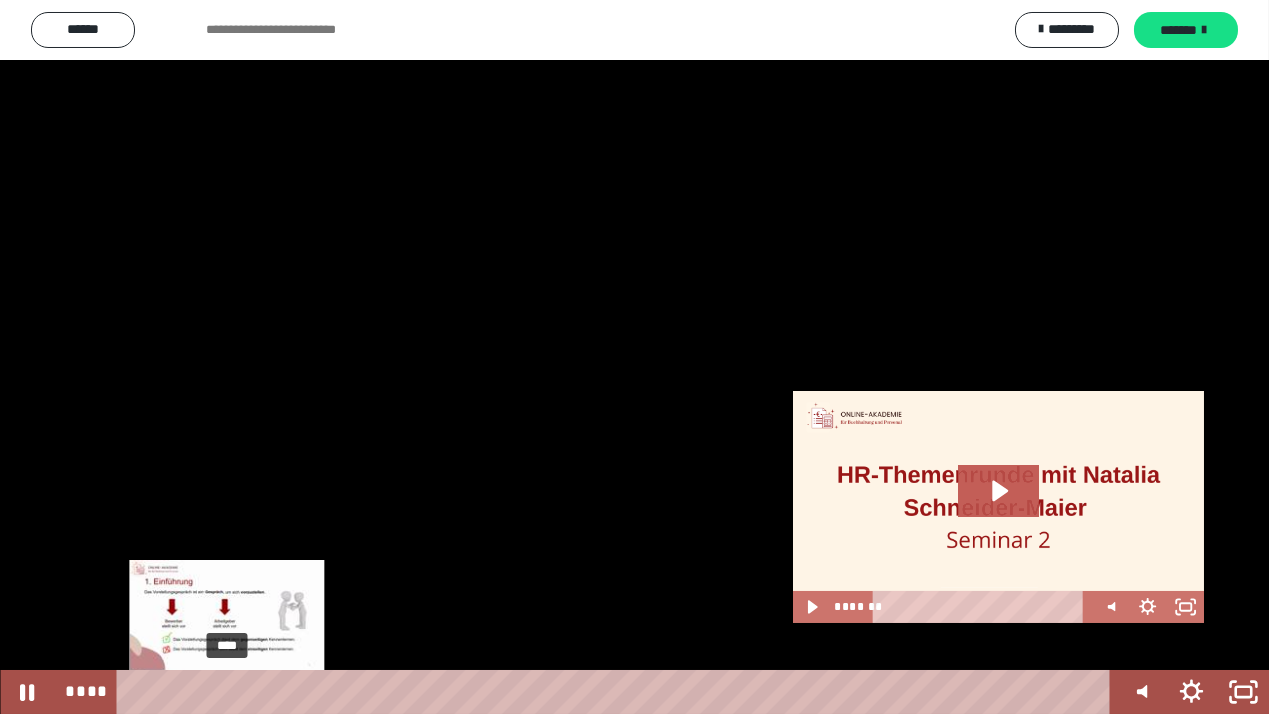 click on "****" at bounding box center (616, 692) 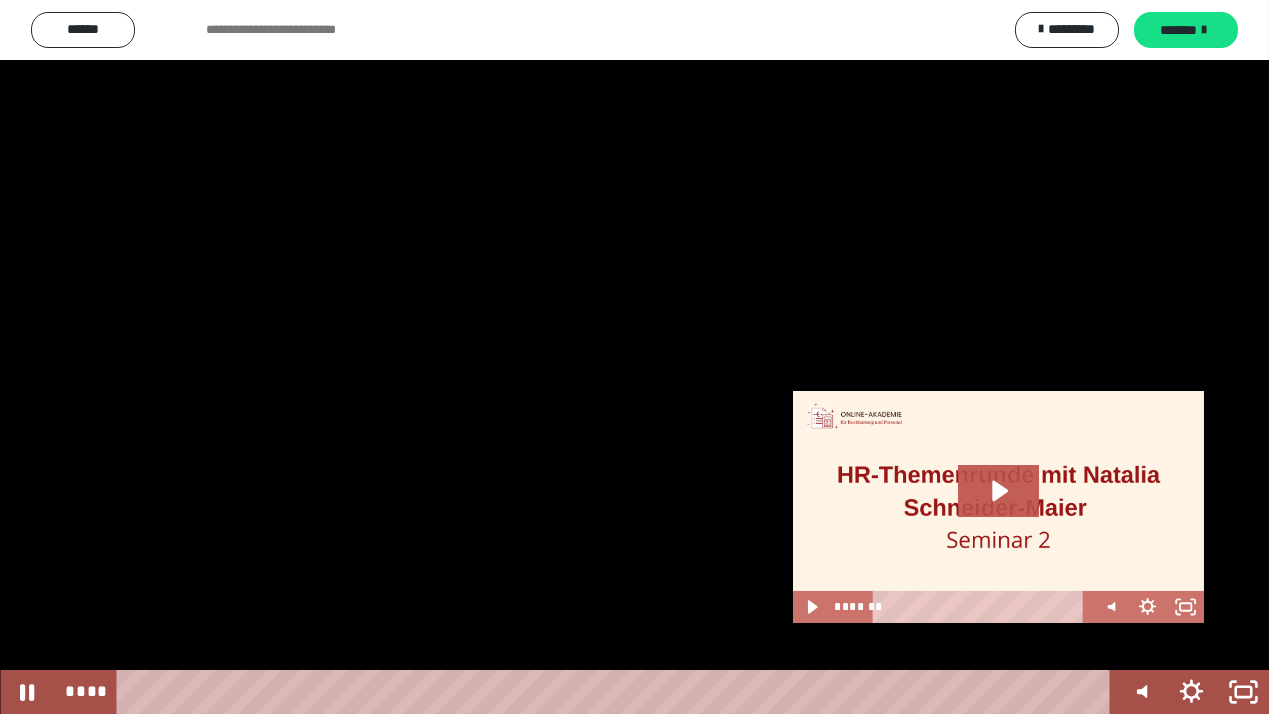 click at bounding box center (634, 357) 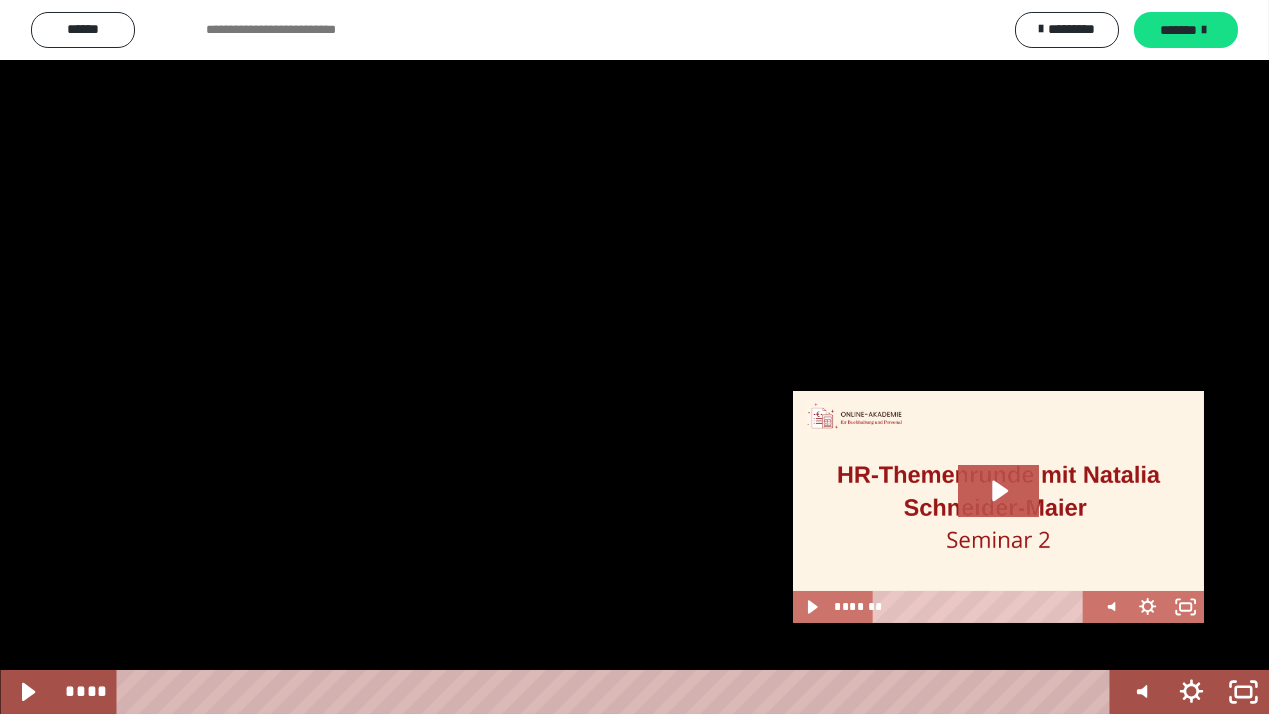 click at bounding box center [634, 357] 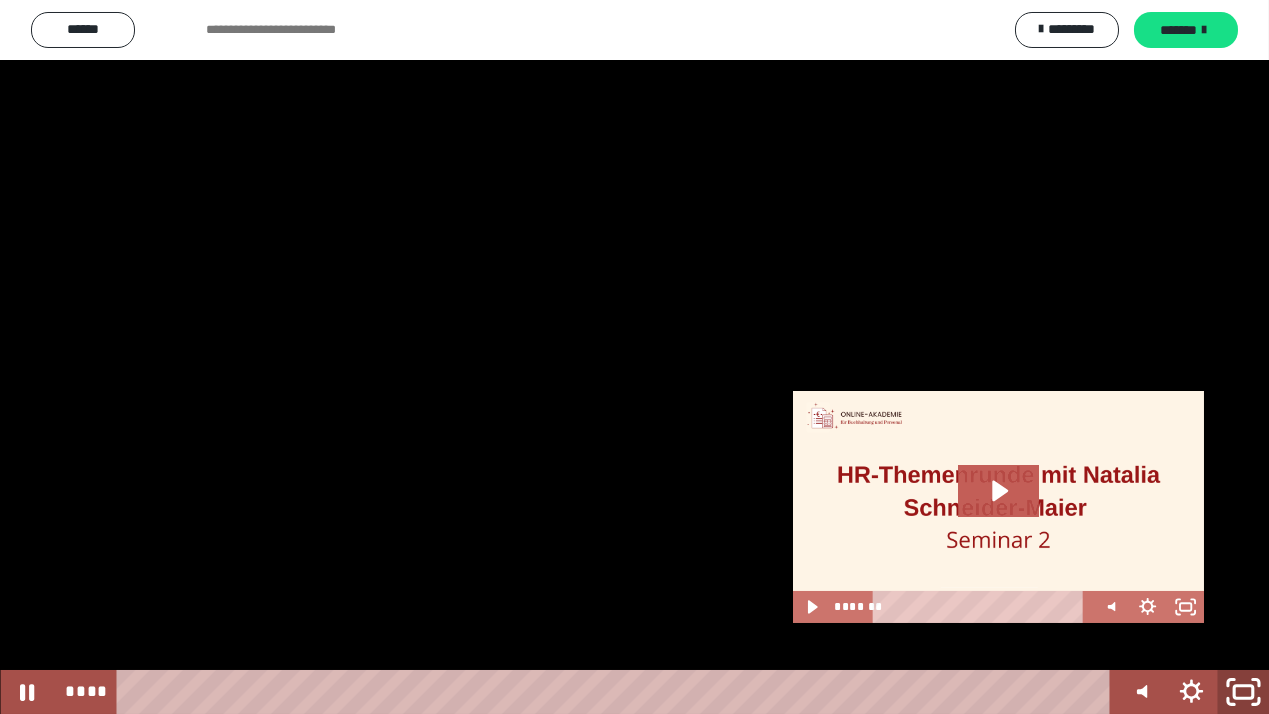 click 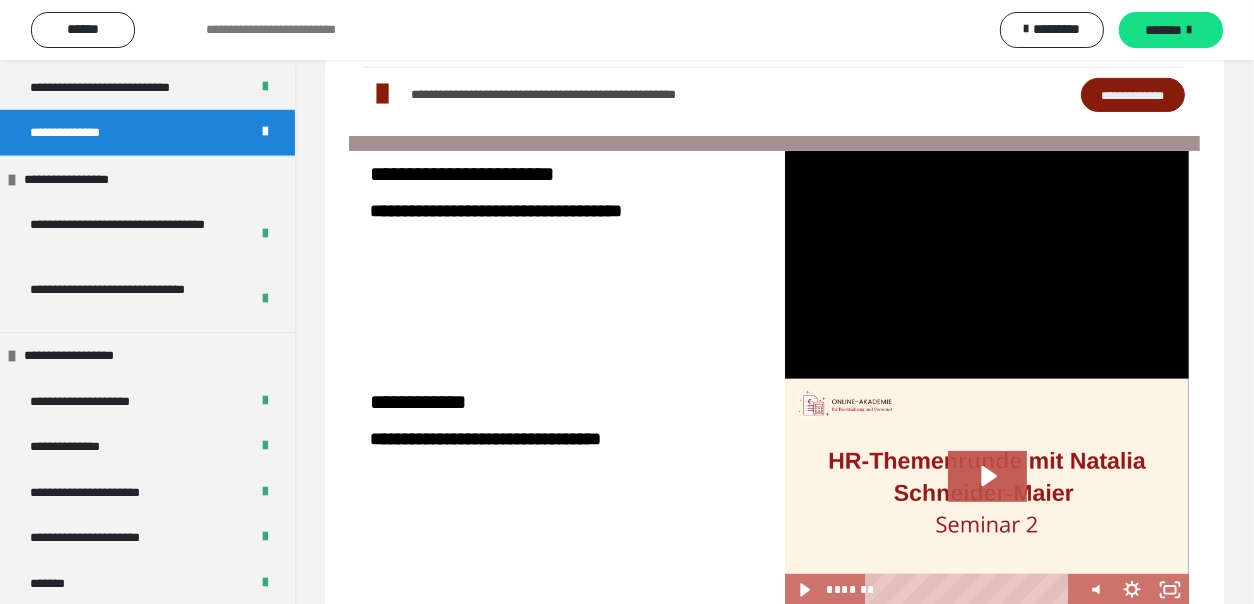 scroll, scrollTop: 1696, scrollLeft: 0, axis: vertical 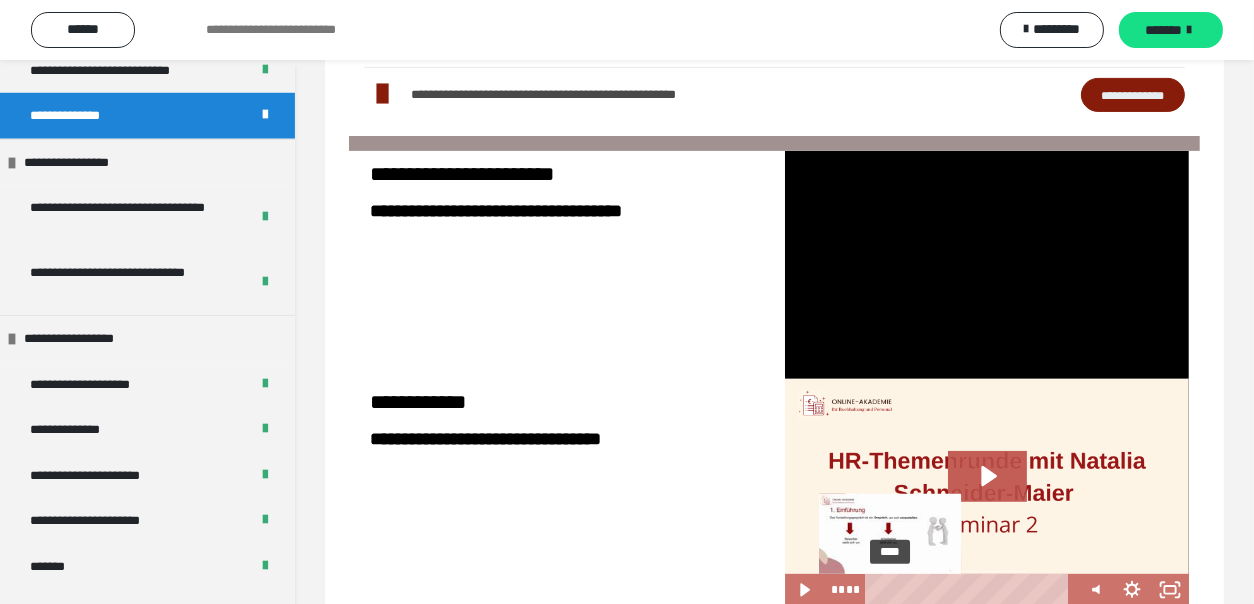 click on "****" at bounding box center (971, 590) 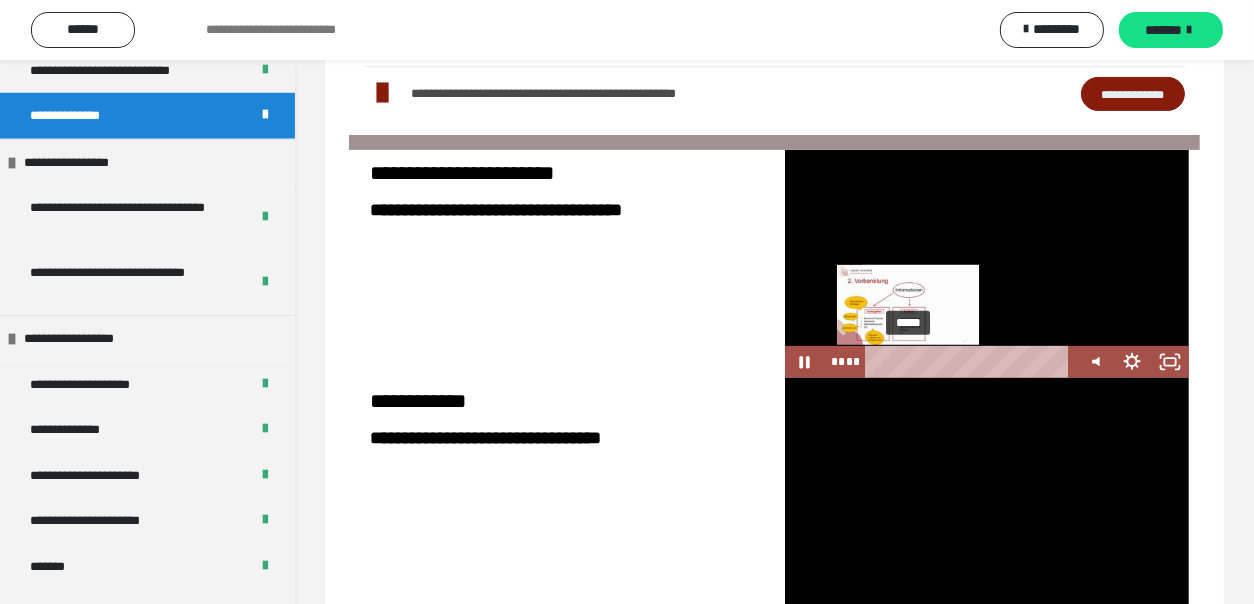 click on "*****" at bounding box center [971, 362] 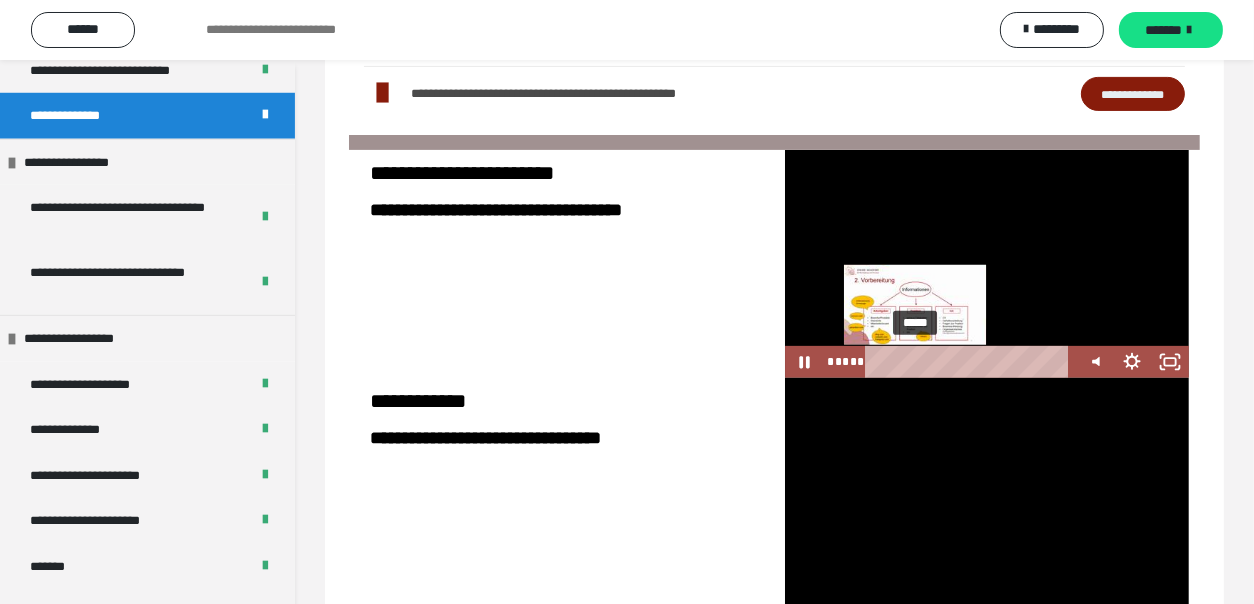 click on "*****" at bounding box center [971, 362] 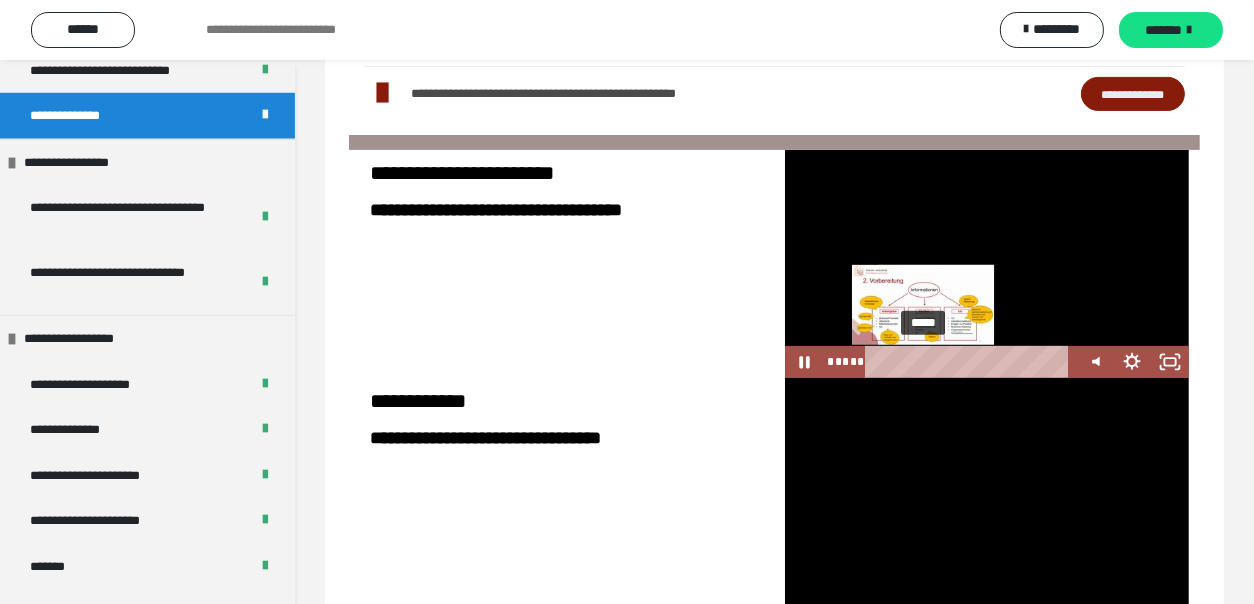 click on "*****" at bounding box center (971, 362) 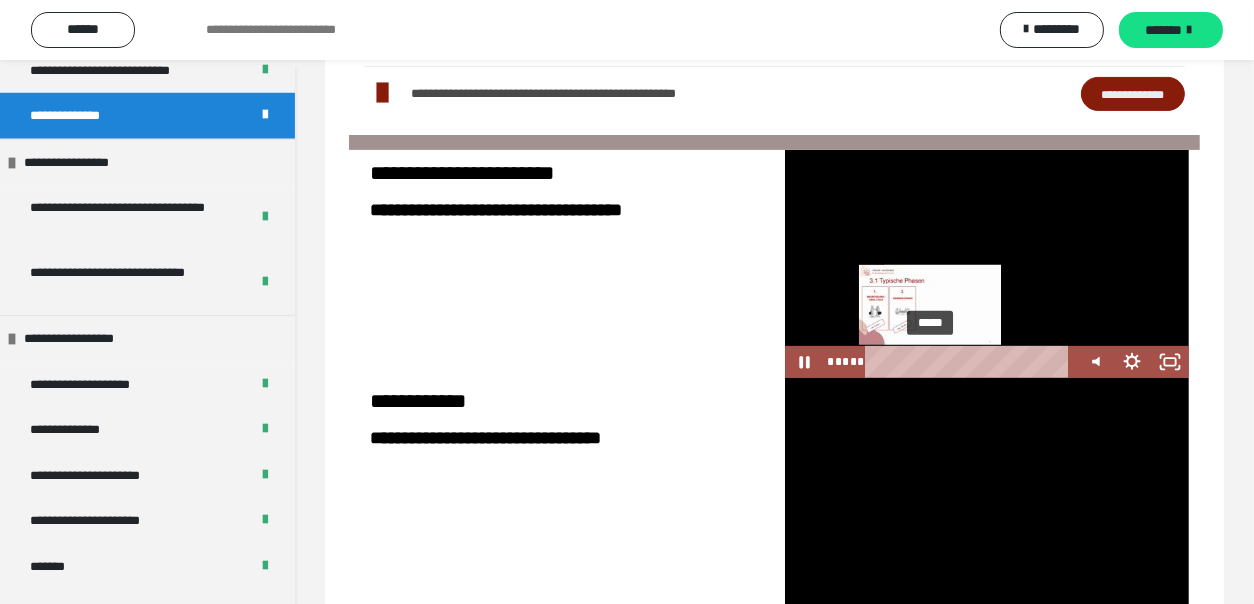 click on "*****" at bounding box center (971, 362) 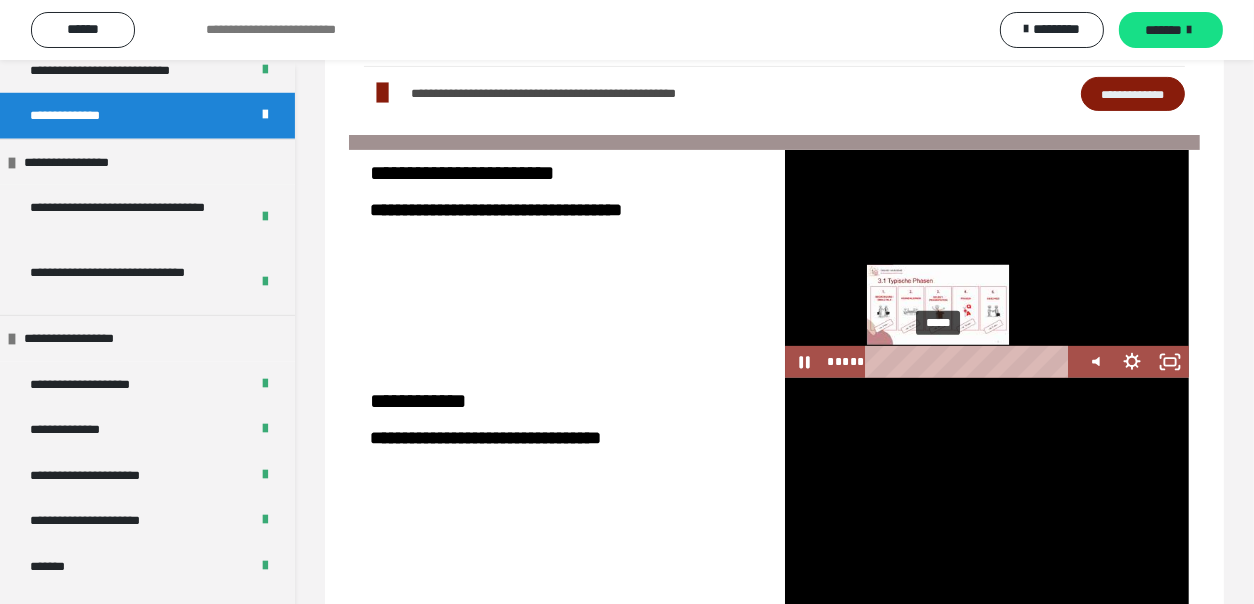 click on "*****" at bounding box center (971, 362) 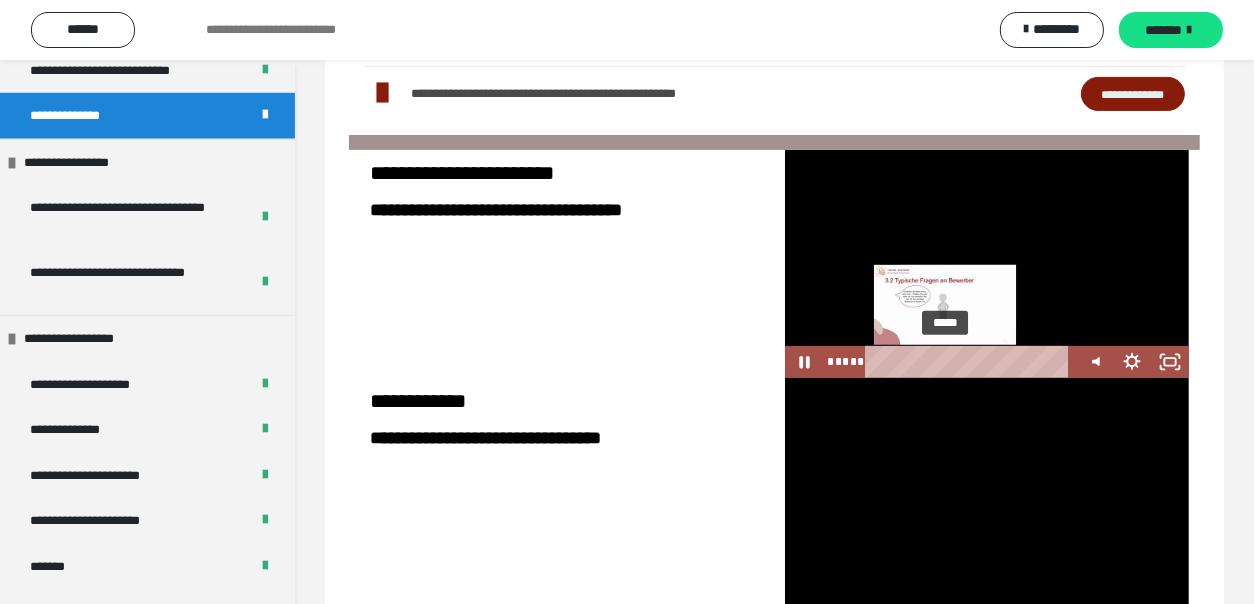 click on "*****" at bounding box center (971, 362) 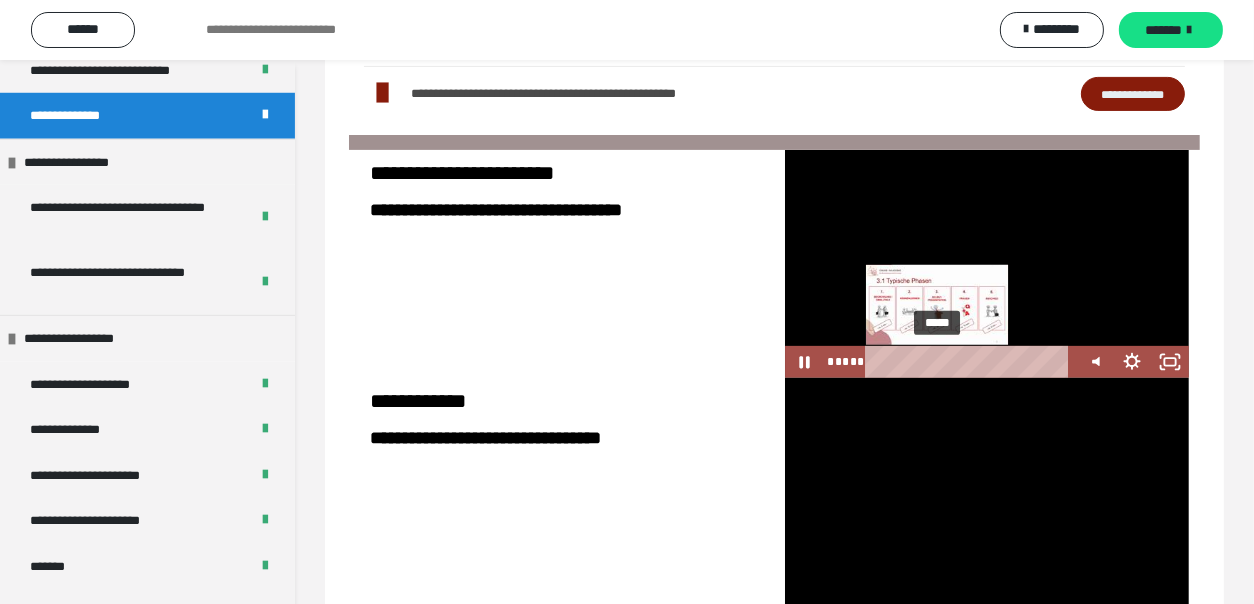 click on "*****" at bounding box center (971, 362) 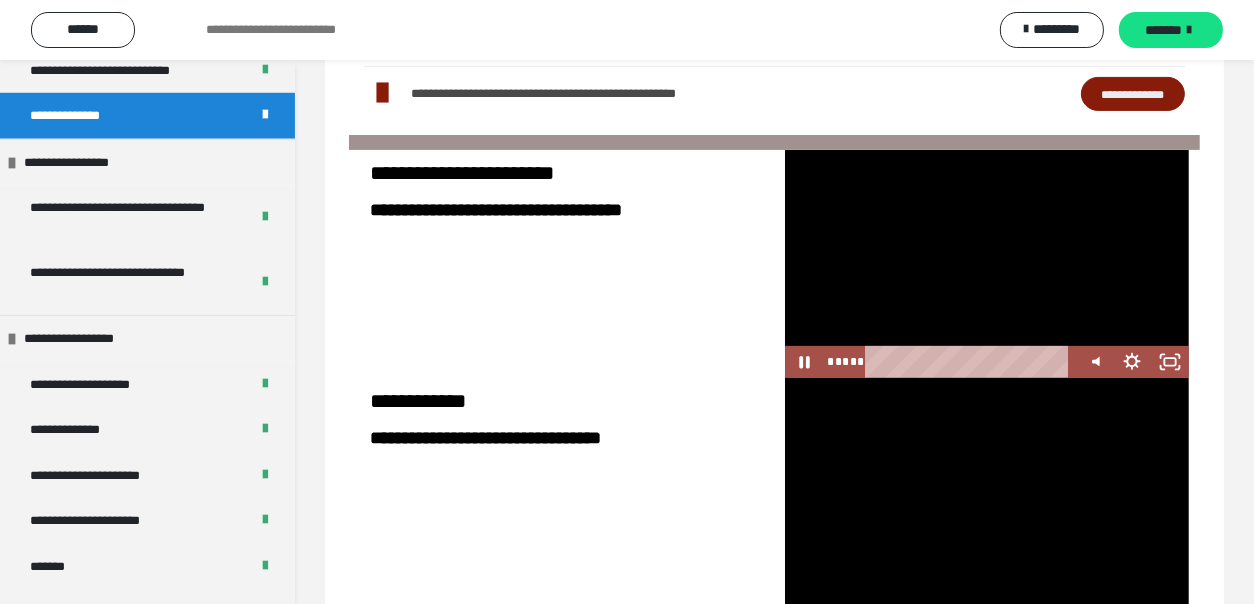 click at bounding box center [987, 263] 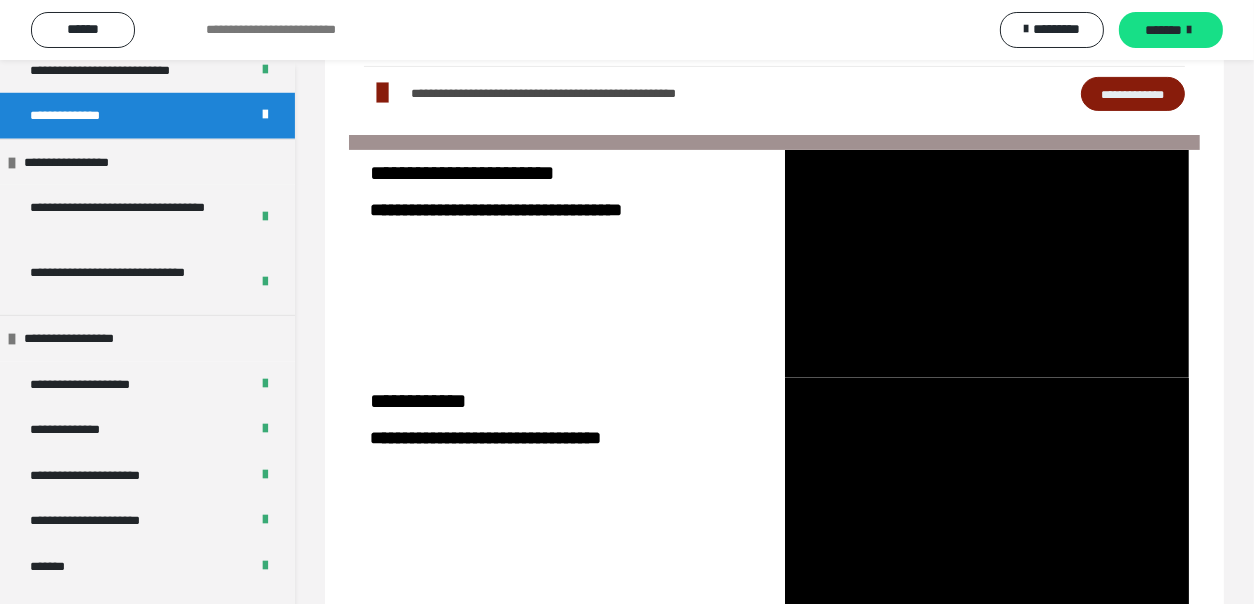 click at bounding box center (987, 263) 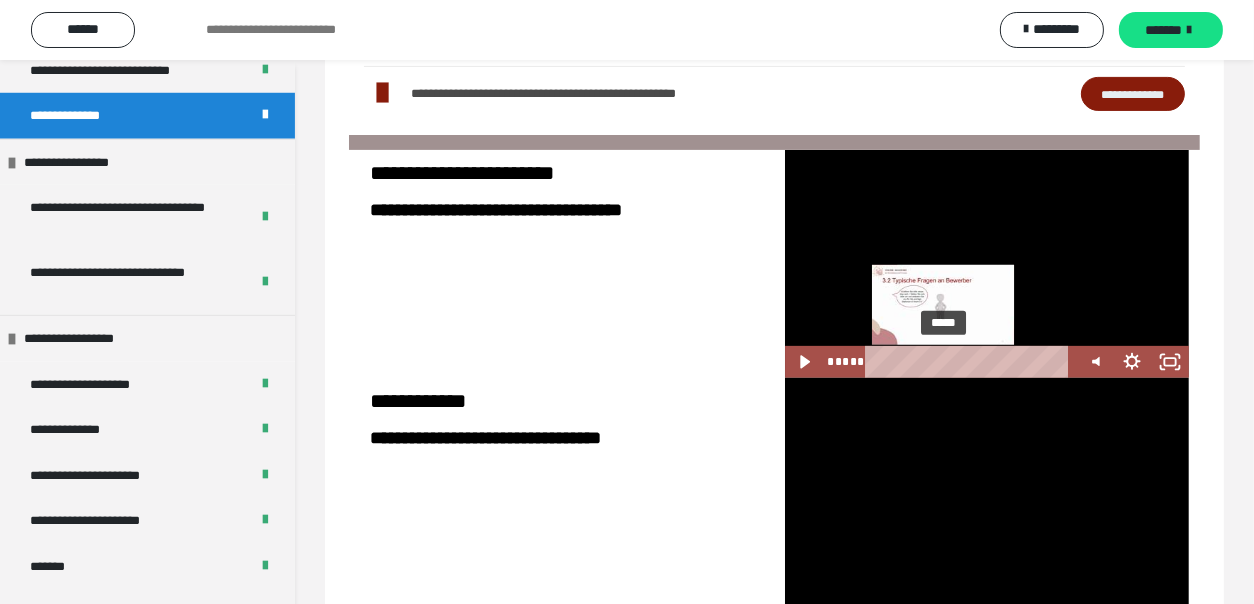 click at bounding box center (943, 361) 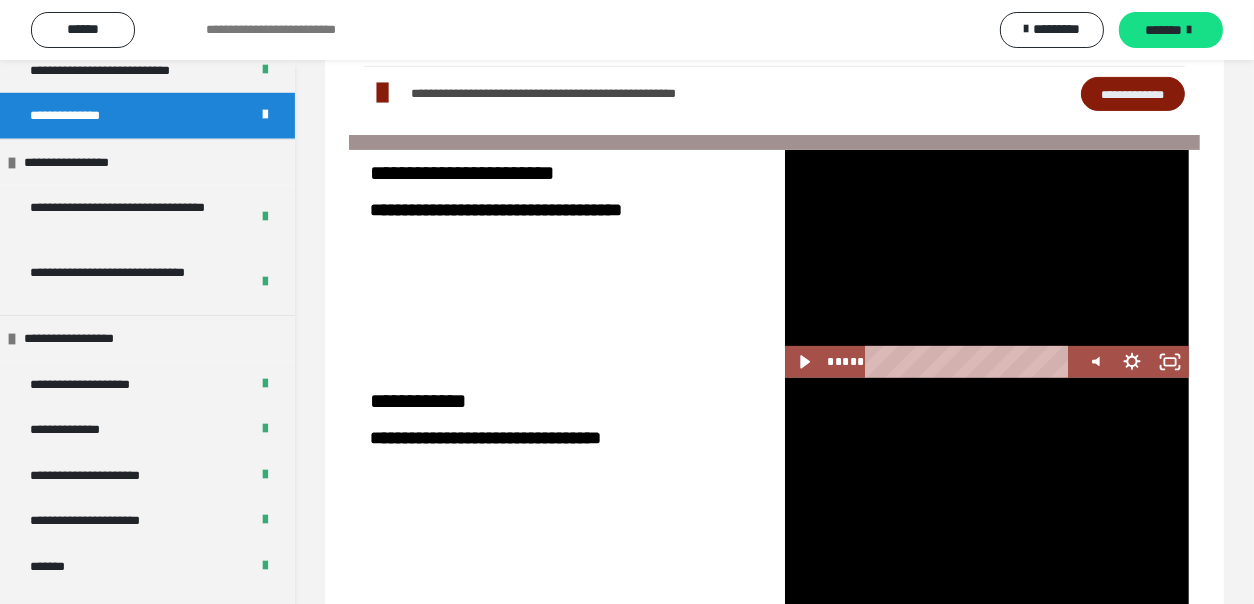 click at bounding box center [987, 263] 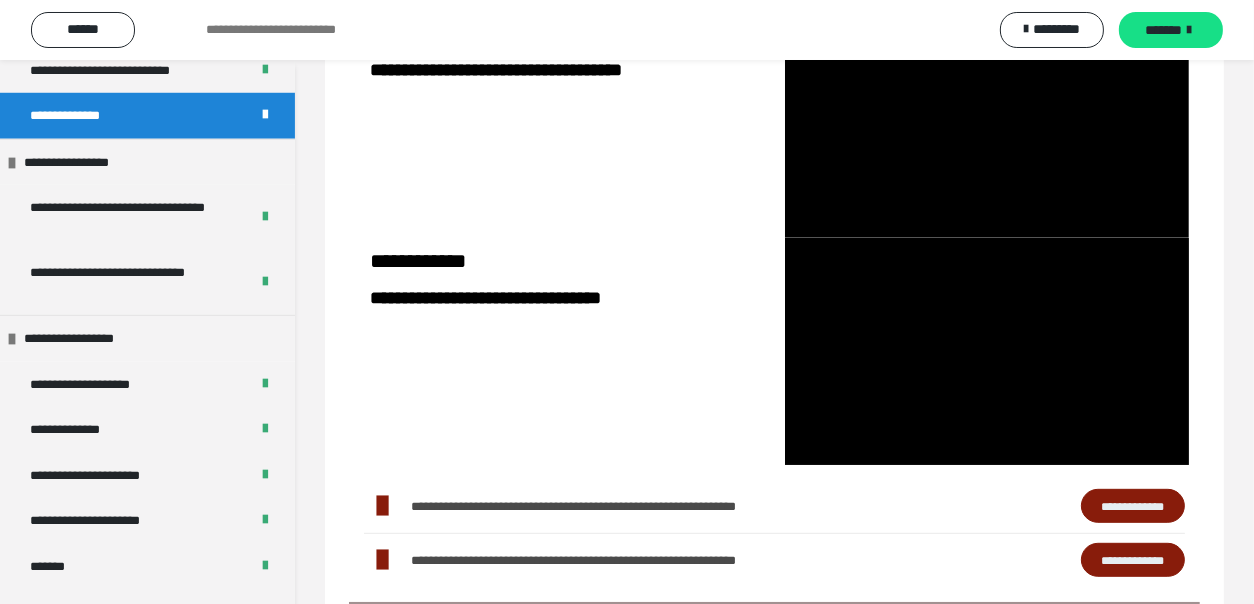 scroll, scrollTop: 901, scrollLeft: 0, axis: vertical 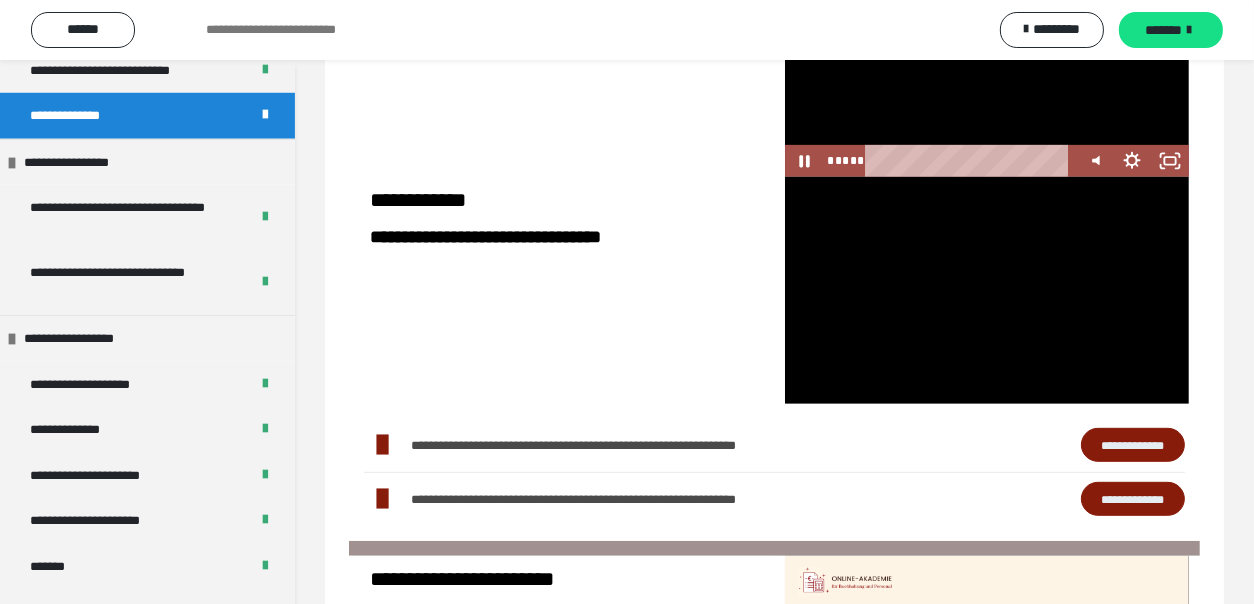 click on "**********" at bounding box center [1133, 445] 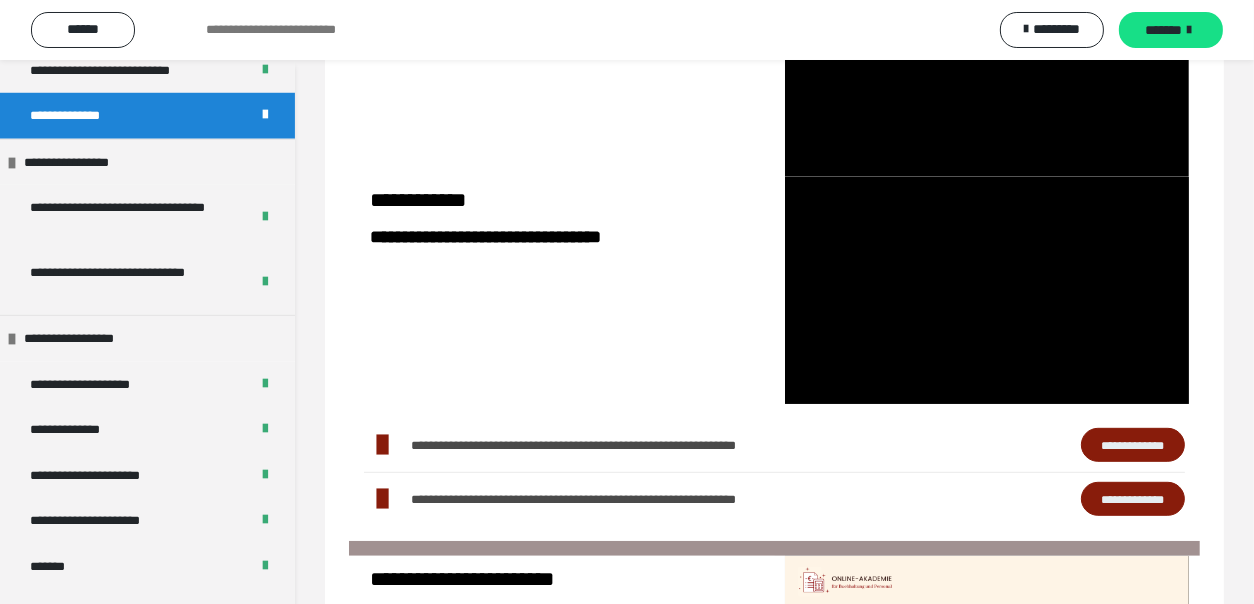 click on "**********" at bounding box center (1133, 499) 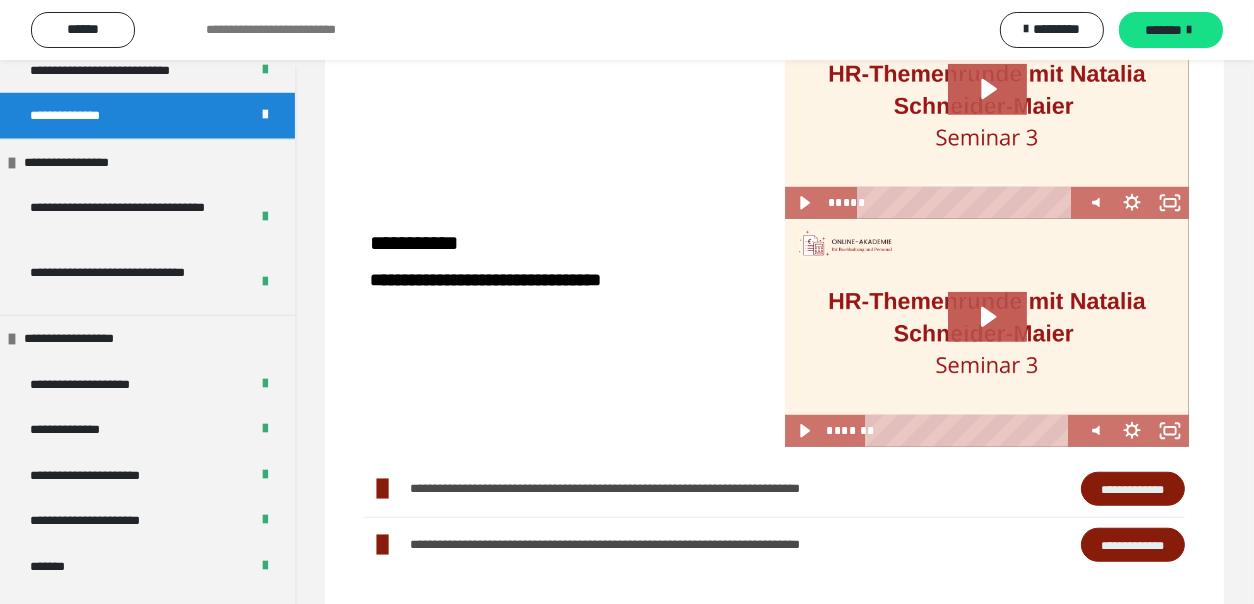 scroll, scrollTop: 1502, scrollLeft: 0, axis: vertical 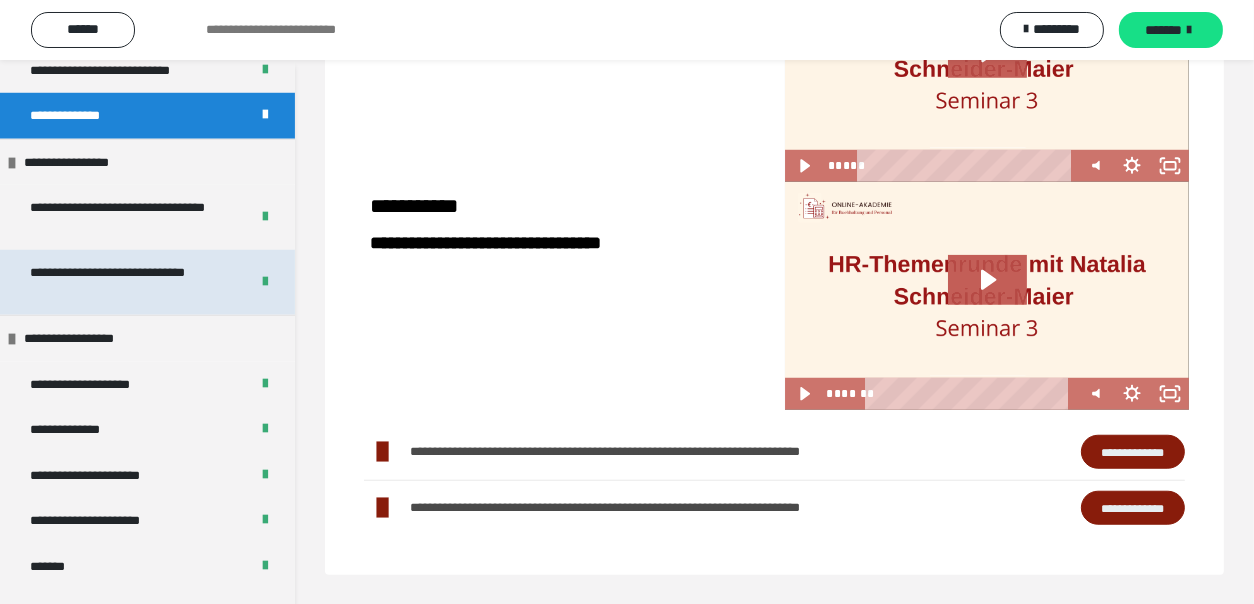 click on "**********" at bounding box center (124, 282) 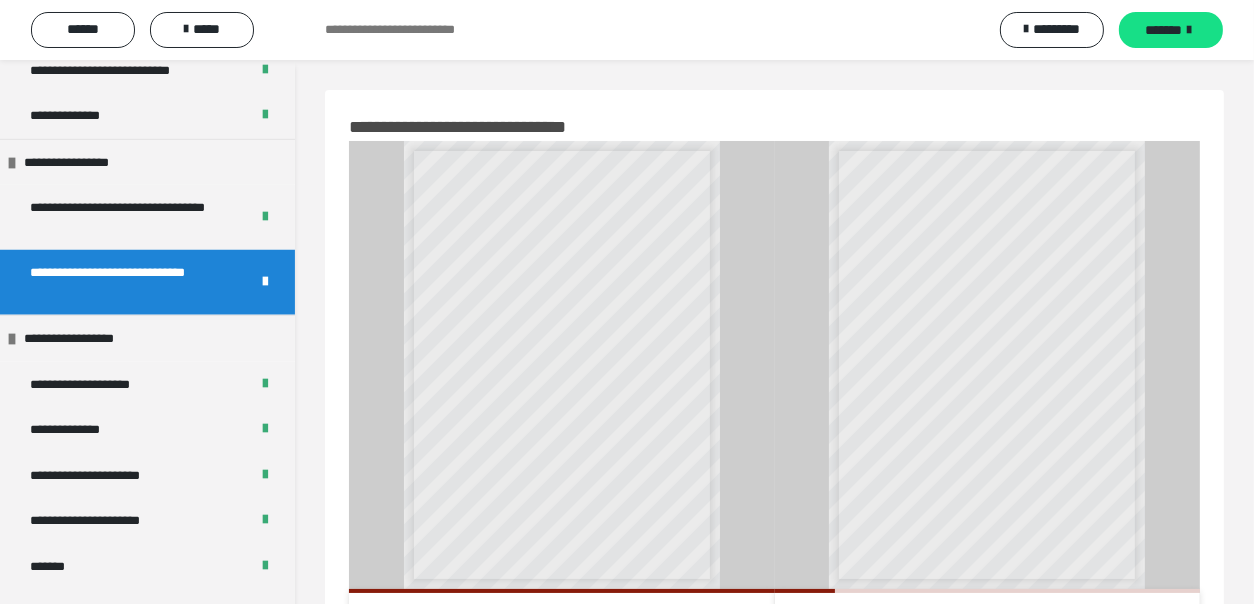 scroll, scrollTop: 100, scrollLeft: 0, axis: vertical 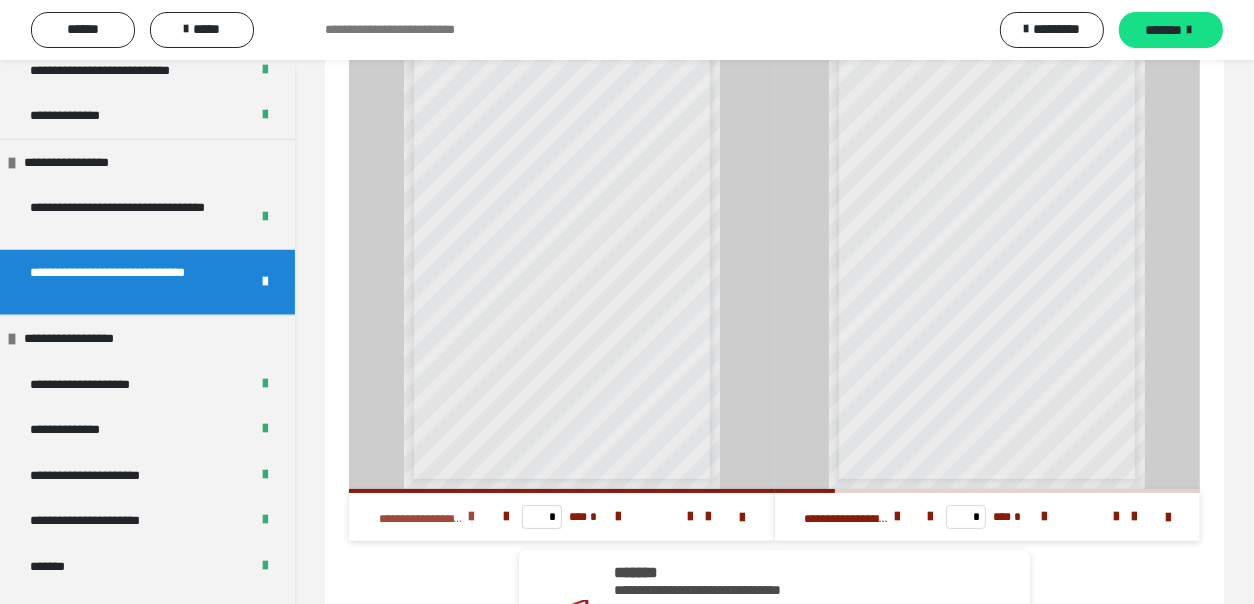 click at bounding box center (471, 517) 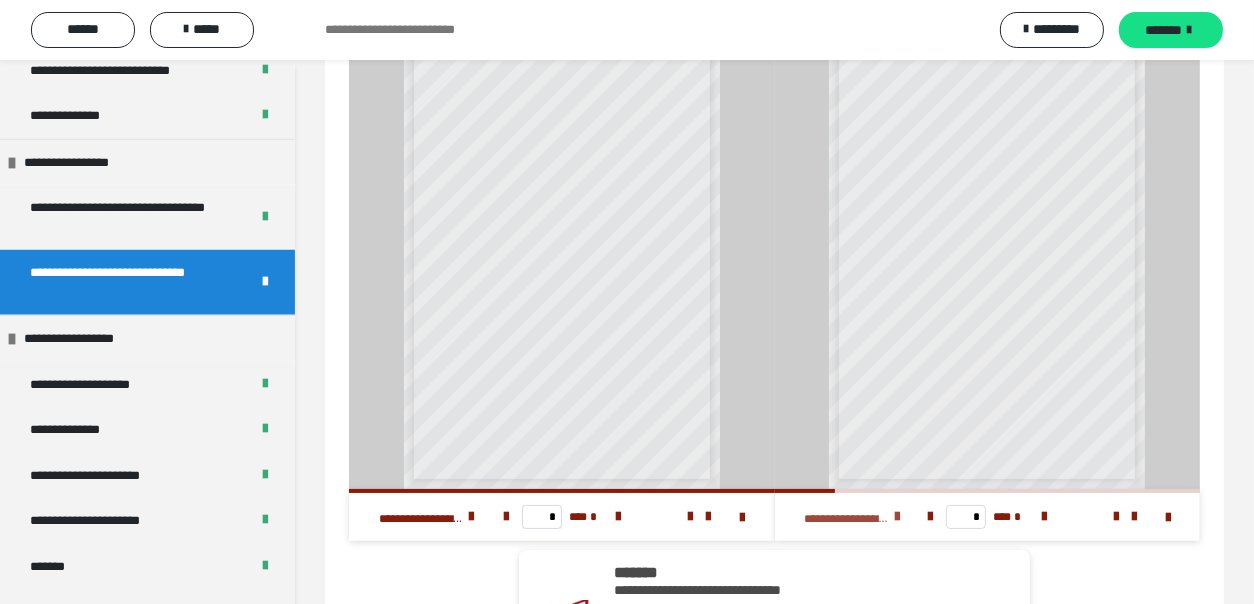 click at bounding box center (897, 517) 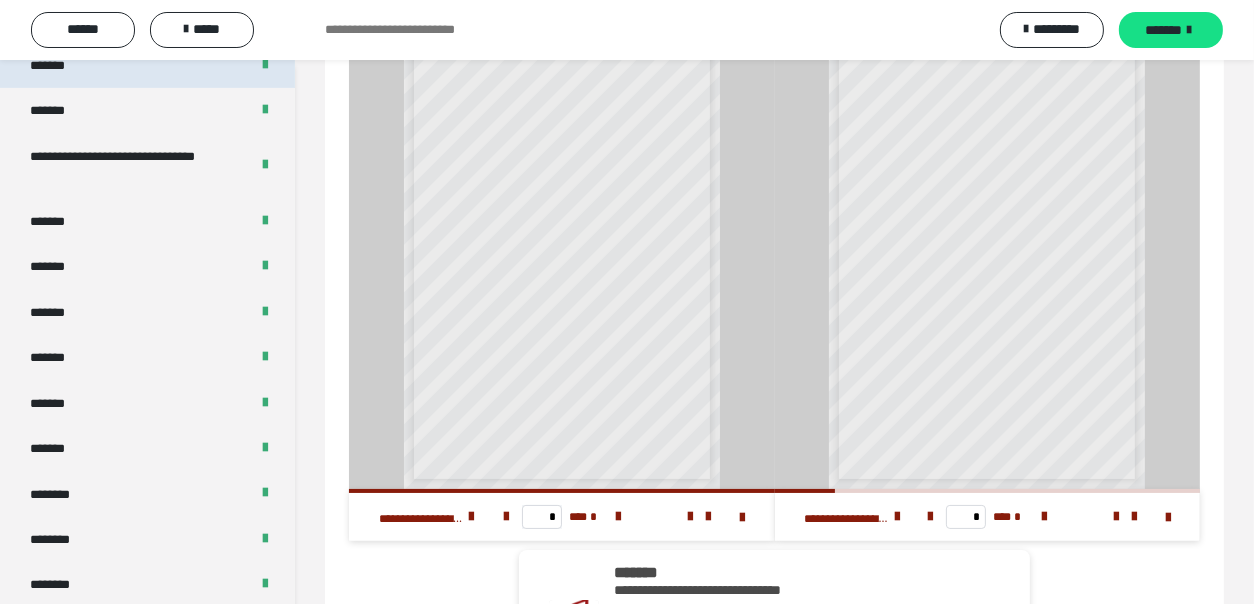 scroll, scrollTop: 696, scrollLeft: 0, axis: vertical 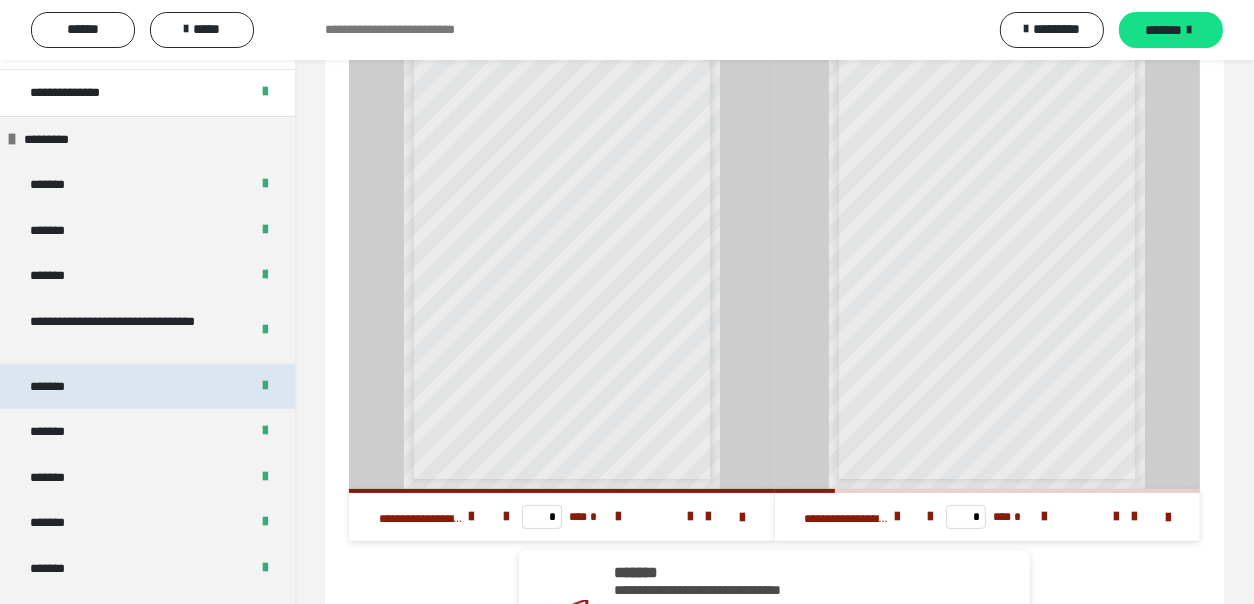 click on "*******" at bounding box center (147, 386) 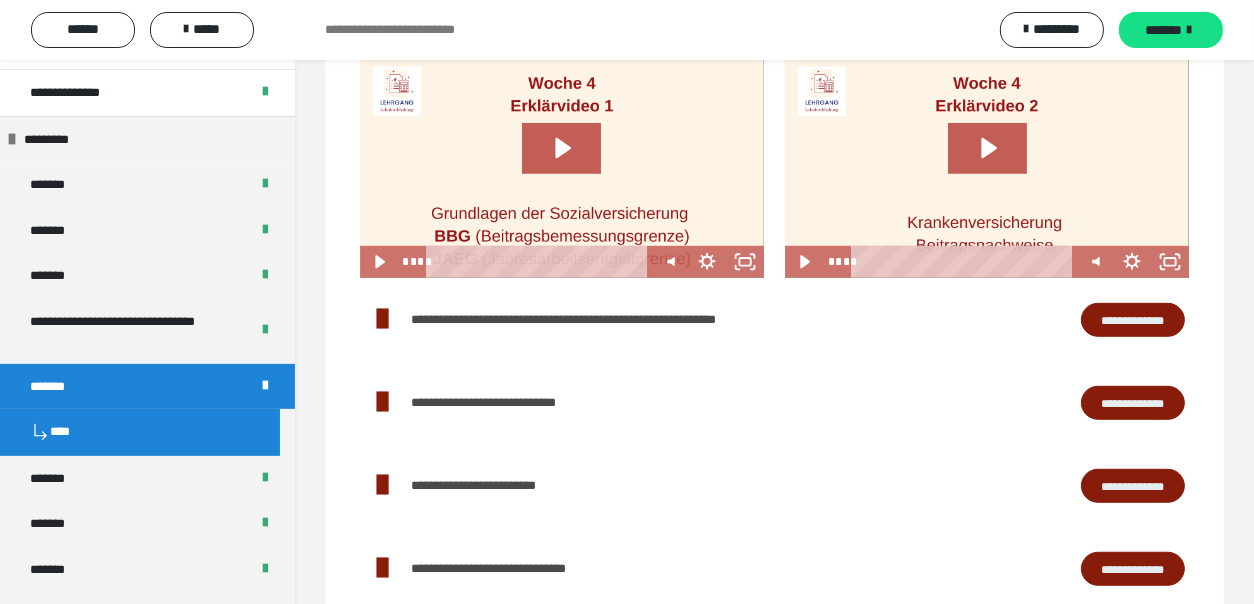 scroll, scrollTop: 1300, scrollLeft: 0, axis: vertical 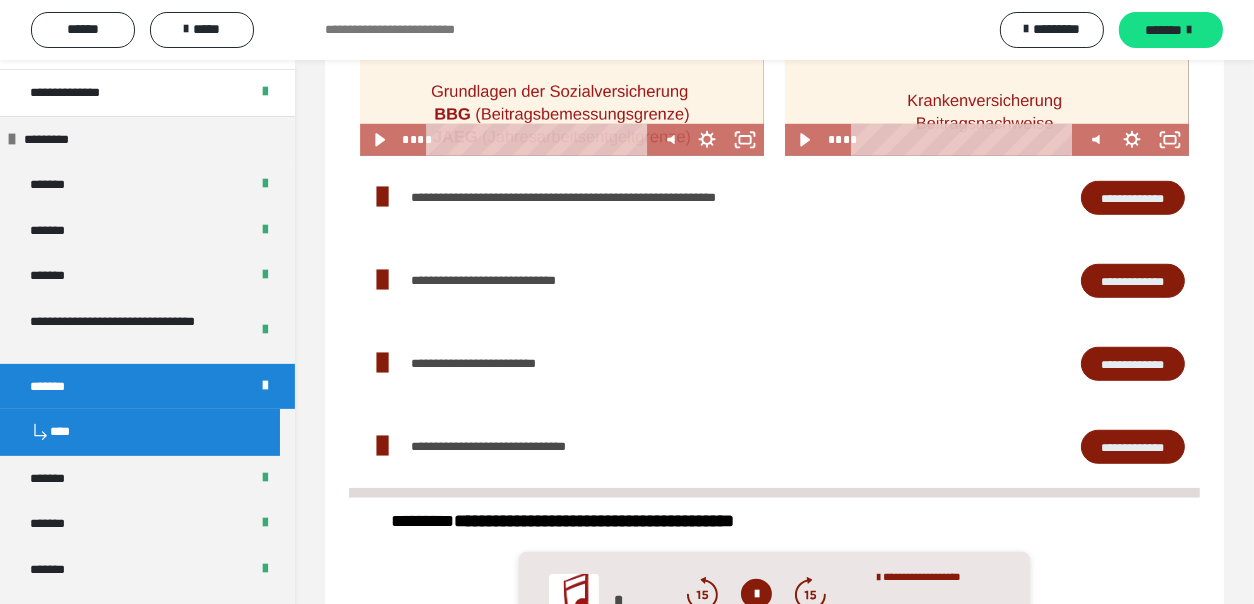 click on "**********" at bounding box center (1133, 198) 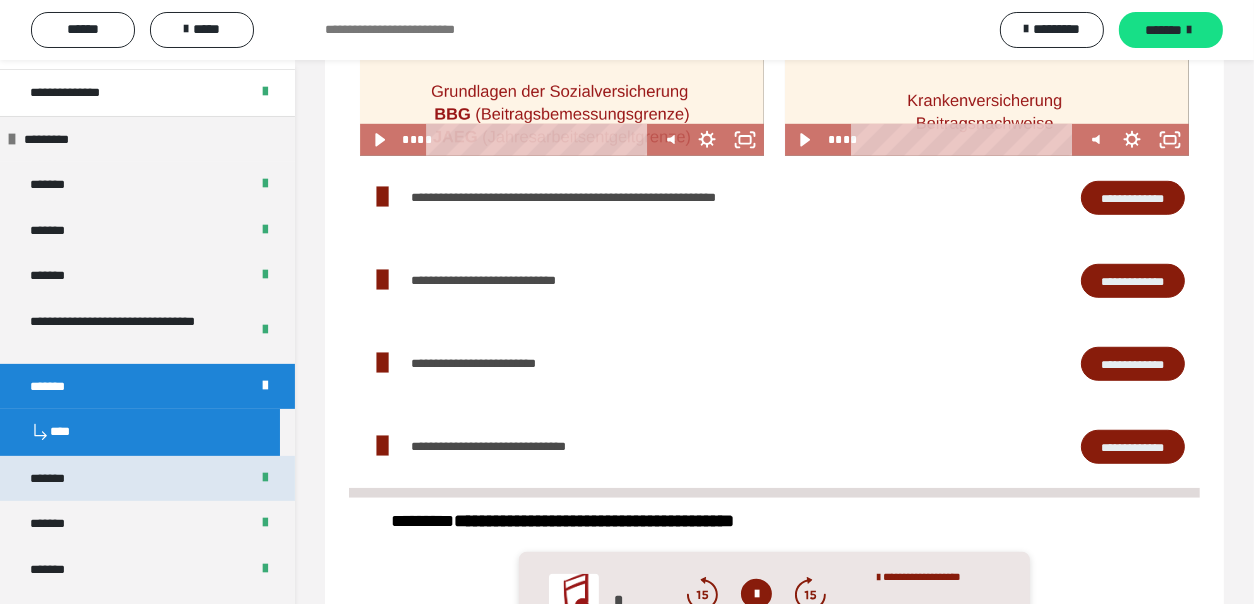 click on "*******" at bounding box center [147, 478] 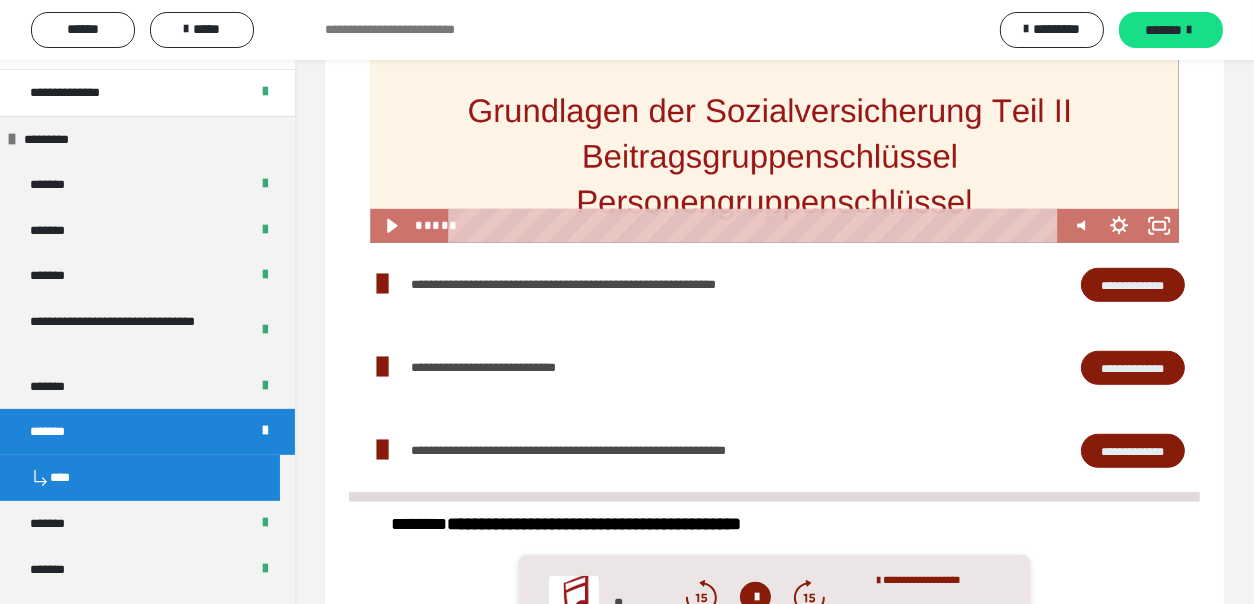scroll, scrollTop: 1197, scrollLeft: 0, axis: vertical 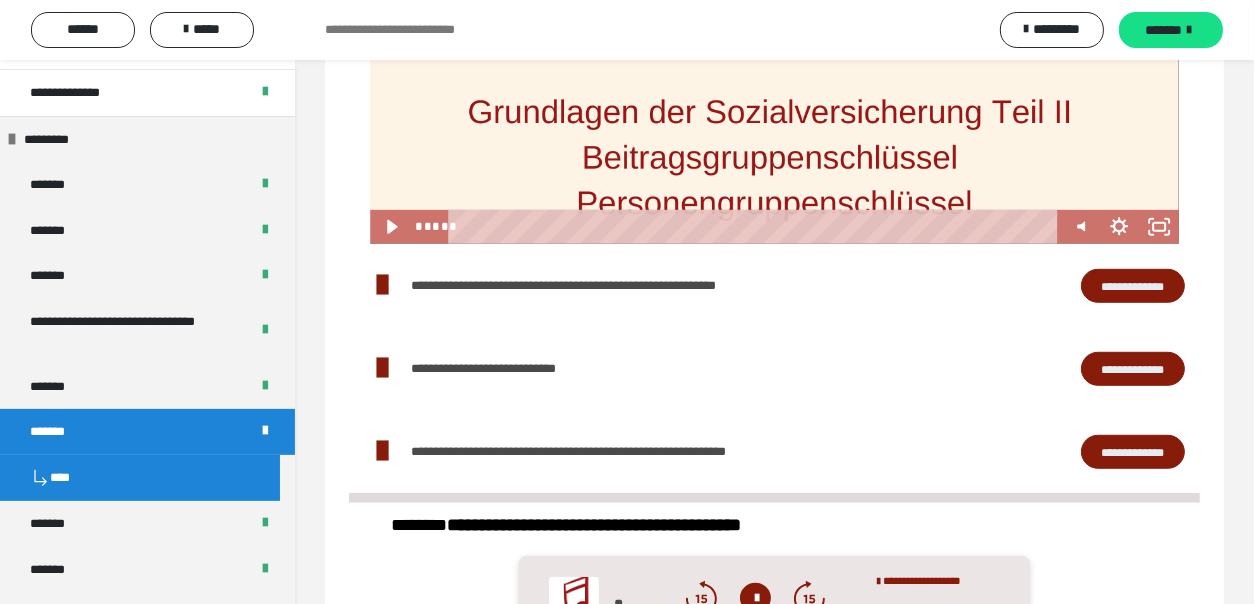 click on "**********" at bounding box center [1133, 286] 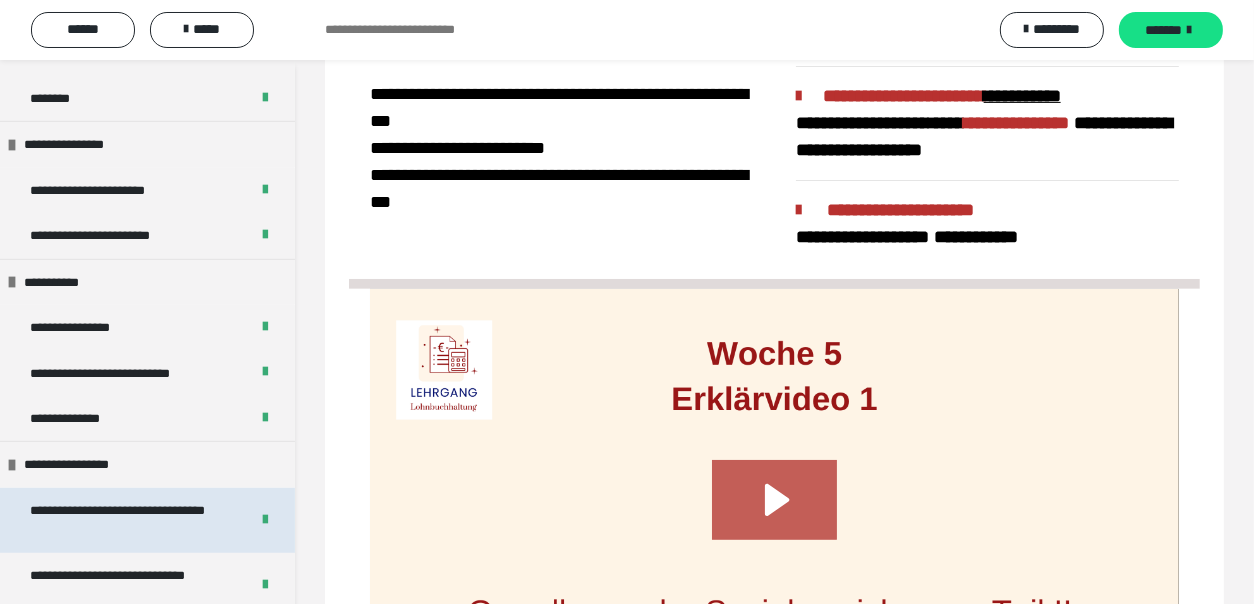 scroll, scrollTop: 1596, scrollLeft: 0, axis: vertical 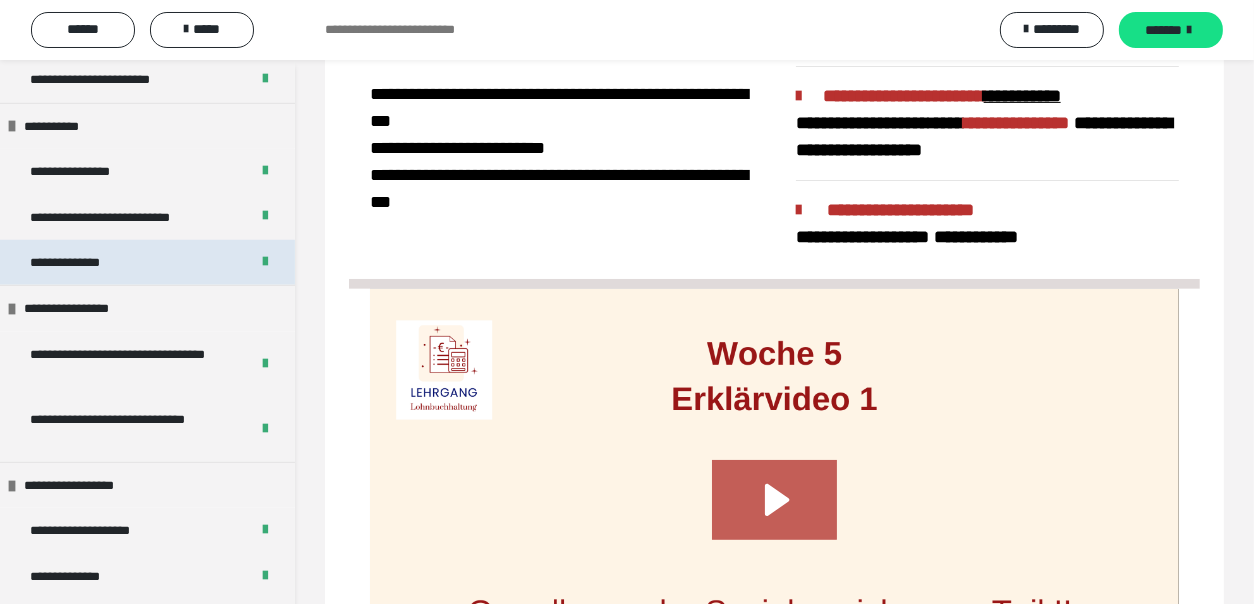 click on "**********" at bounding box center [147, 262] 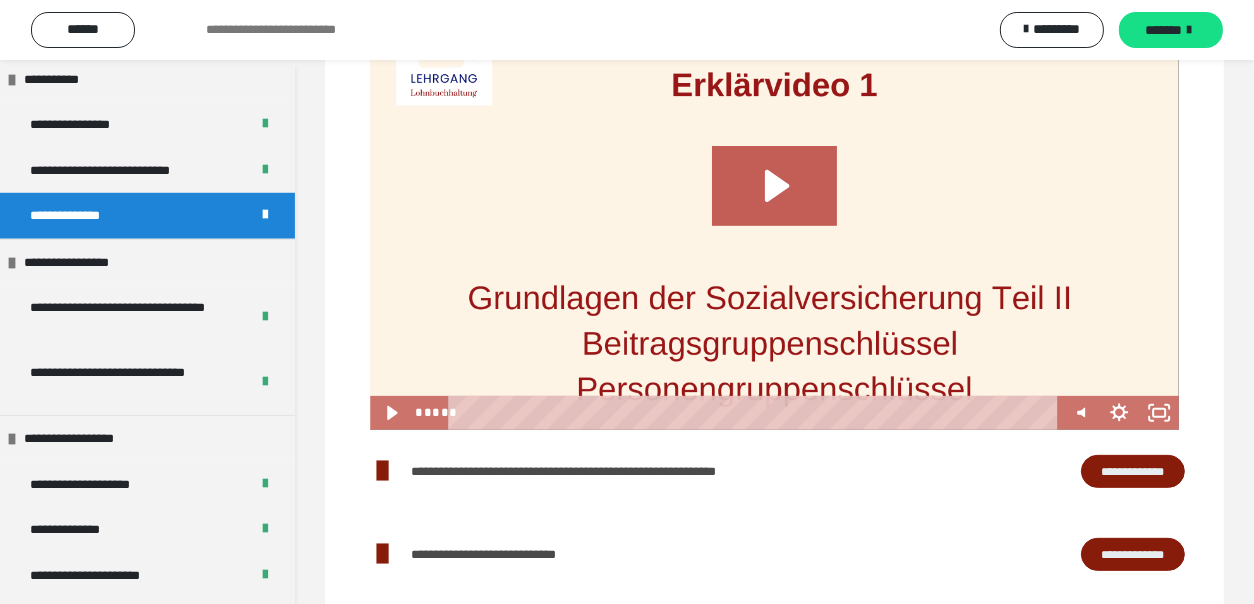scroll, scrollTop: 358, scrollLeft: 0, axis: vertical 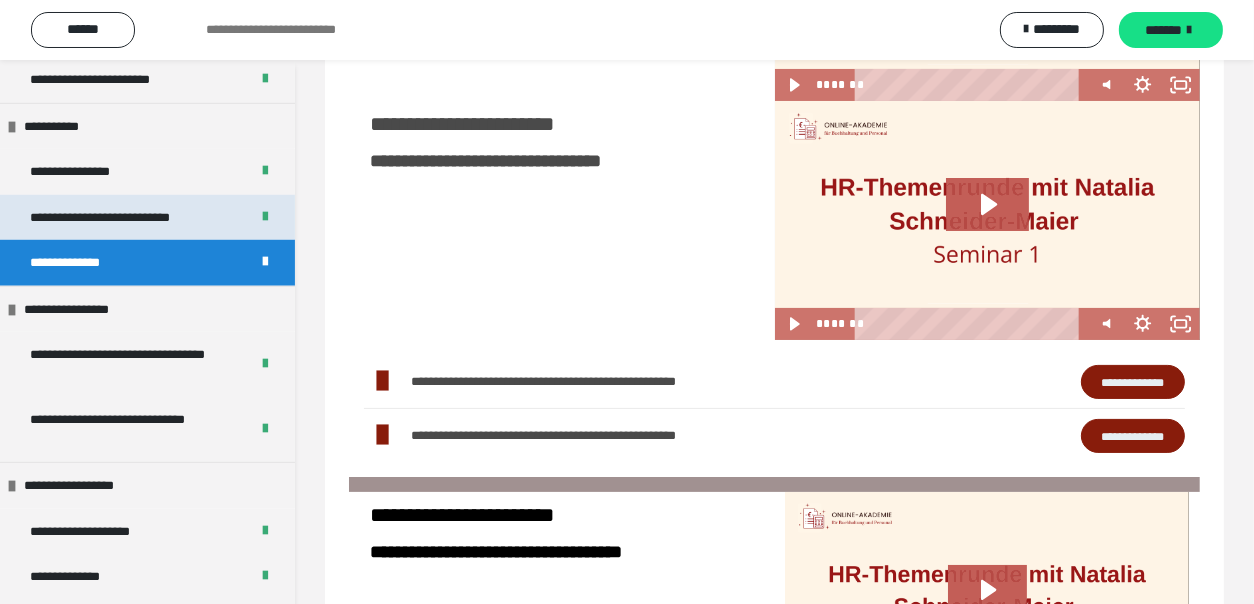 click on "**********" at bounding box center [128, 217] 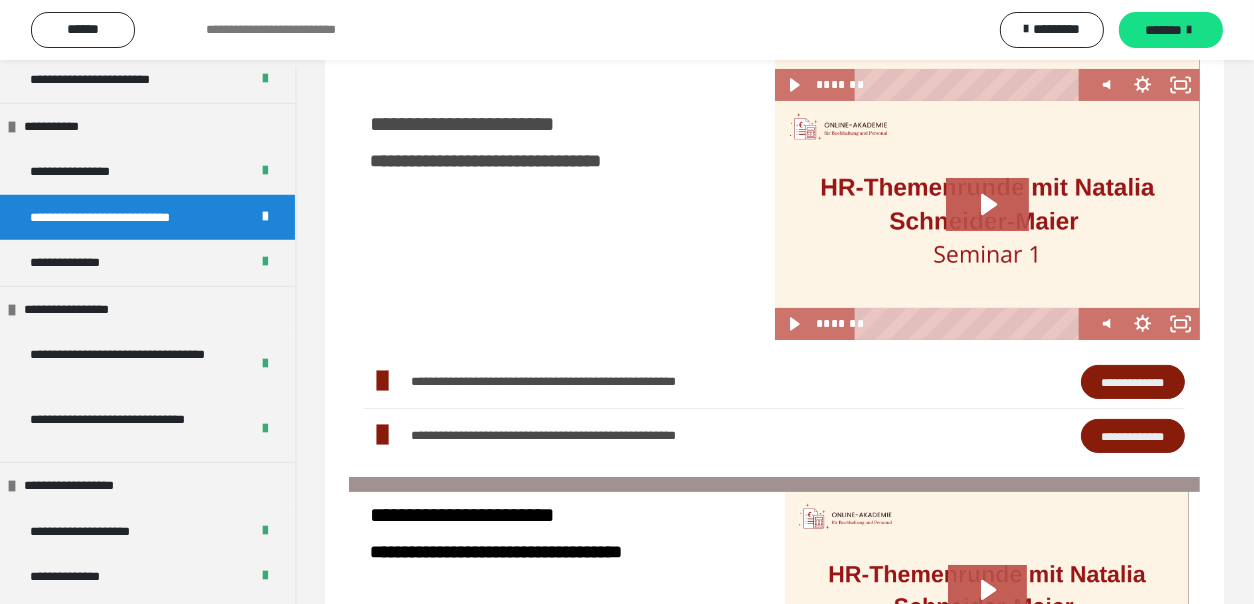 scroll, scrollTop: 90, scrollLeft: 0, axis: vertical 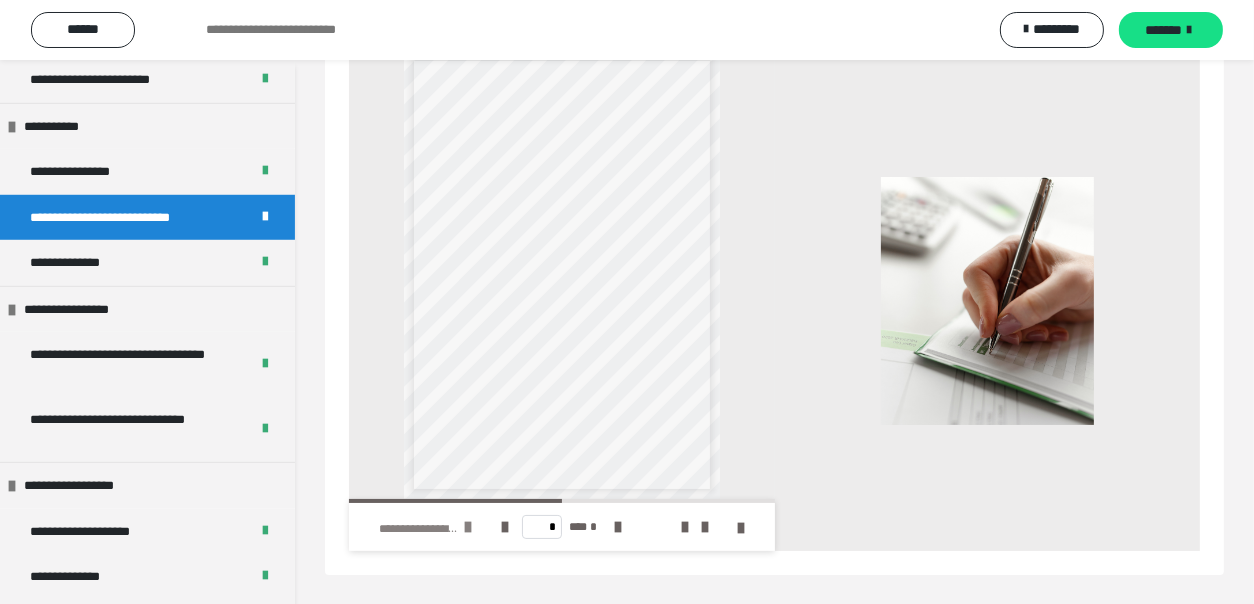 click at bounding box center (468, 527) 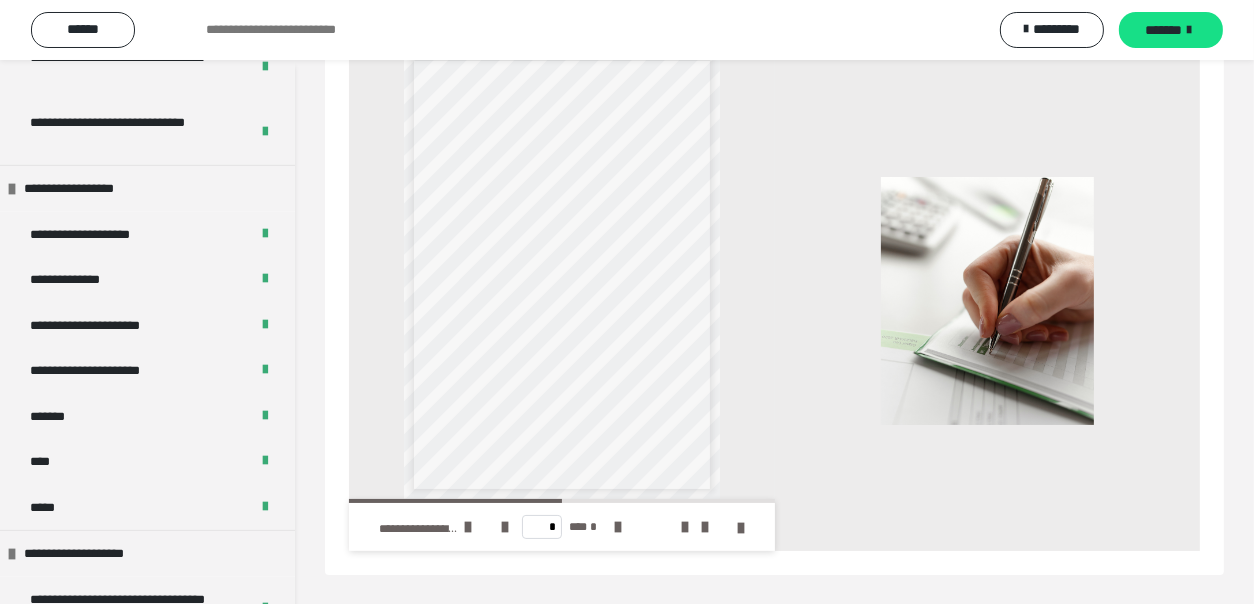 scroll, scrollTop: 1849, scrollLeft: 0, axis: vertical 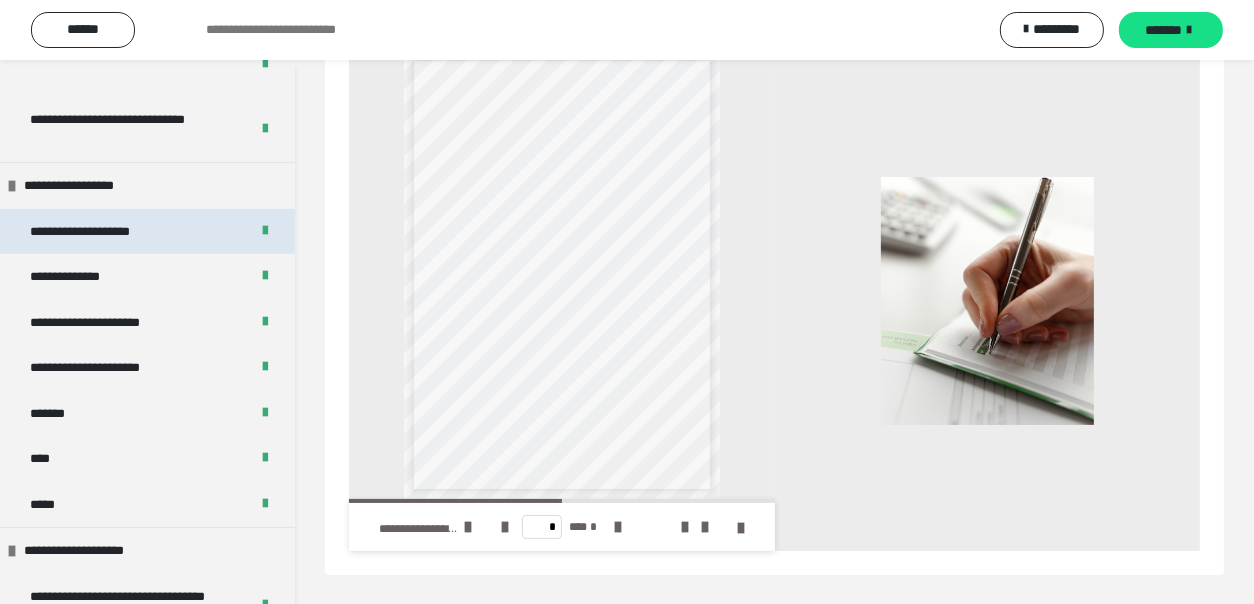 click on "**********" at bounding box center [94, 231] 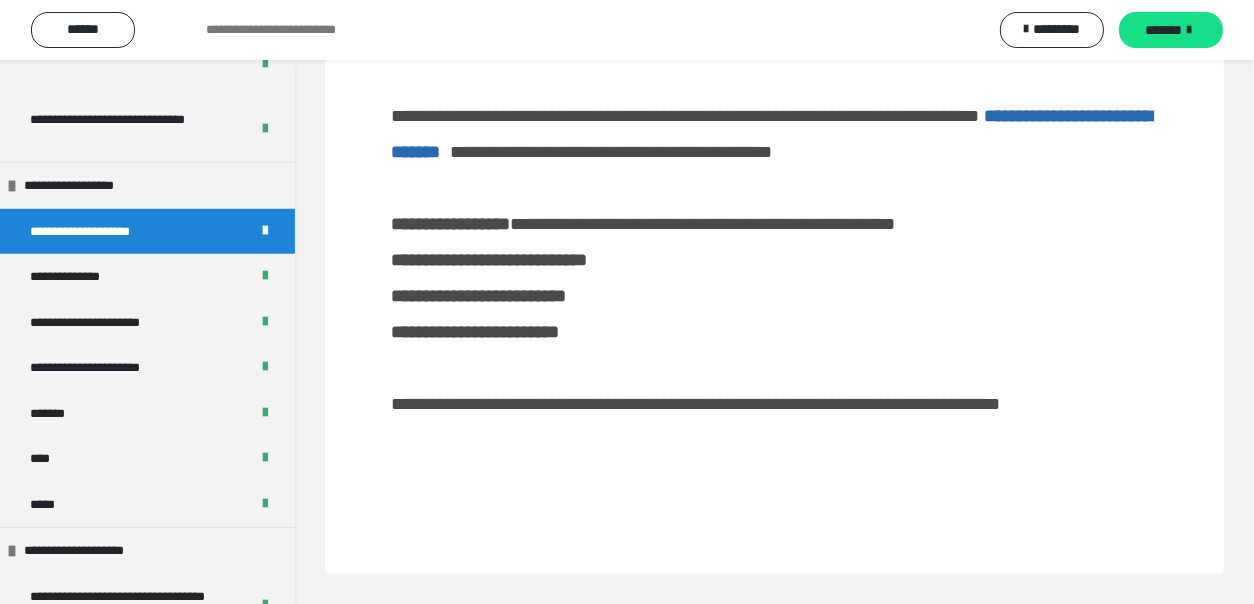 scroll, scrollTop: 1364, scrollLeft: 0, axis: vertical 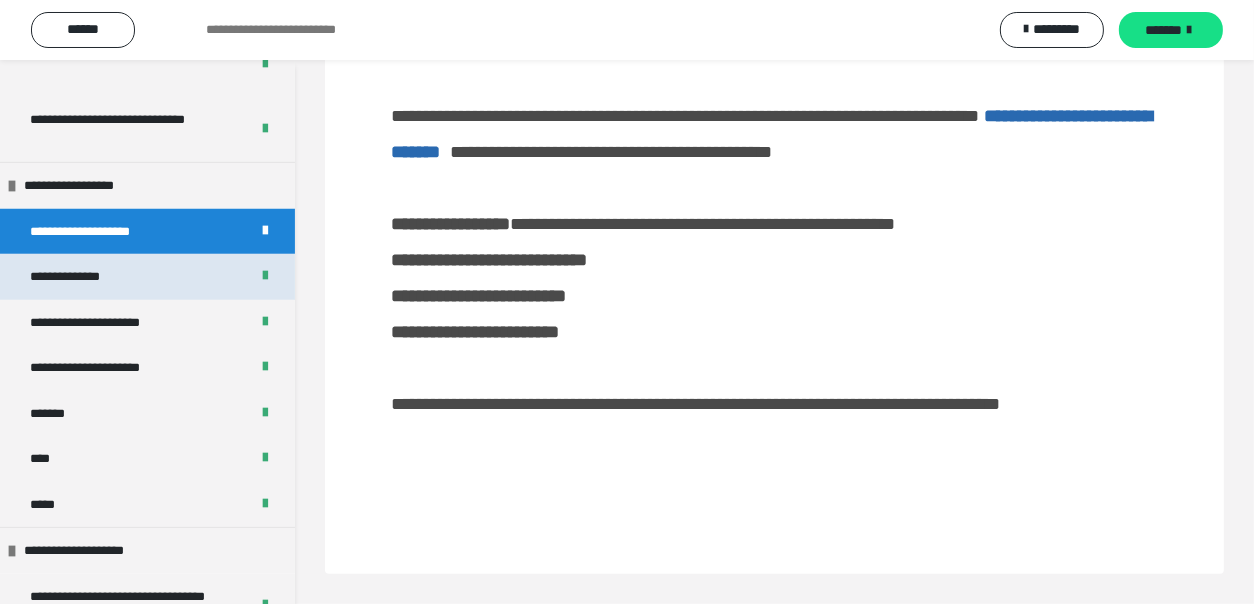 click on "**********" at bounding box center (147, 276) 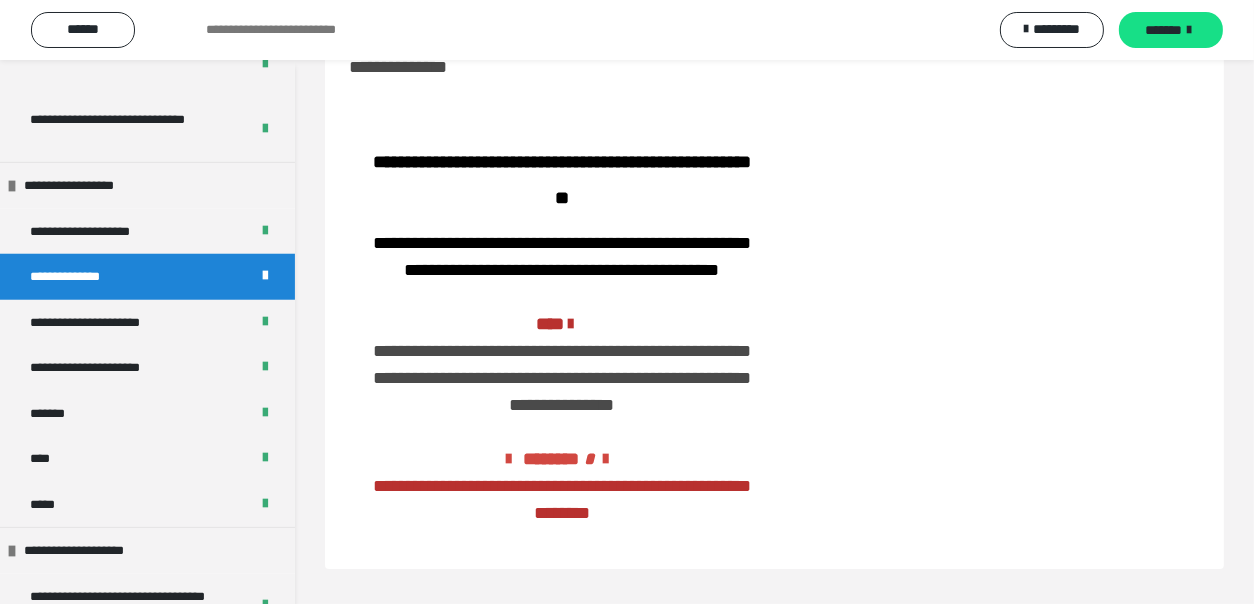 scroll, scrollTop: 81, scrollLeft: 0, axis: vertical 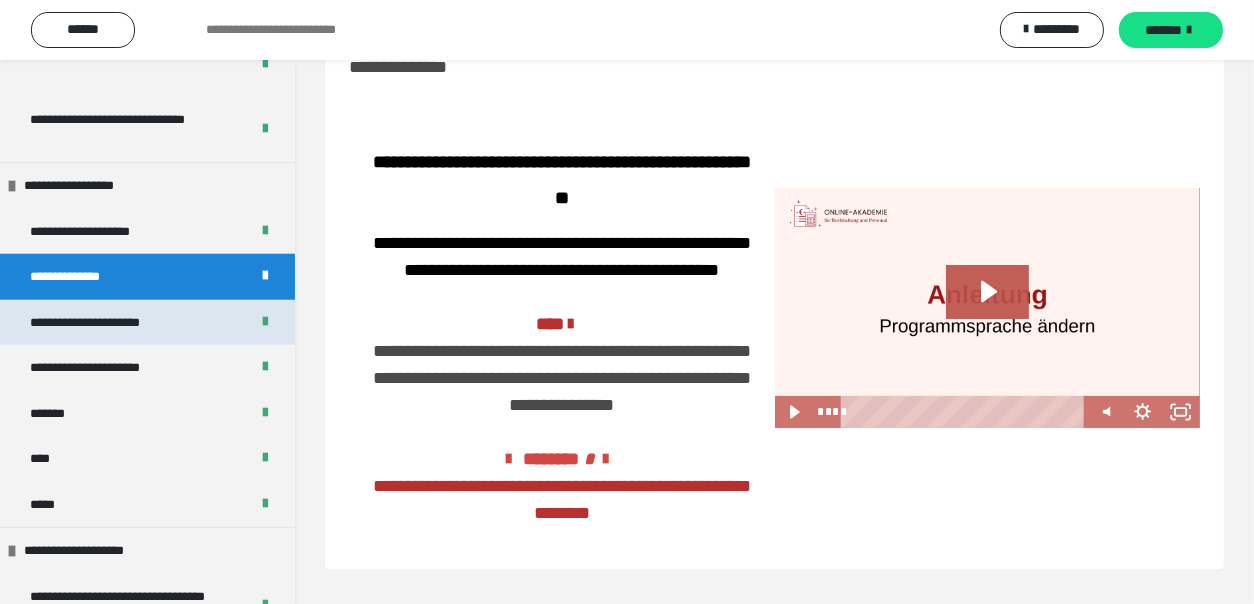 click on "**********" at bounding box center [109, 322] 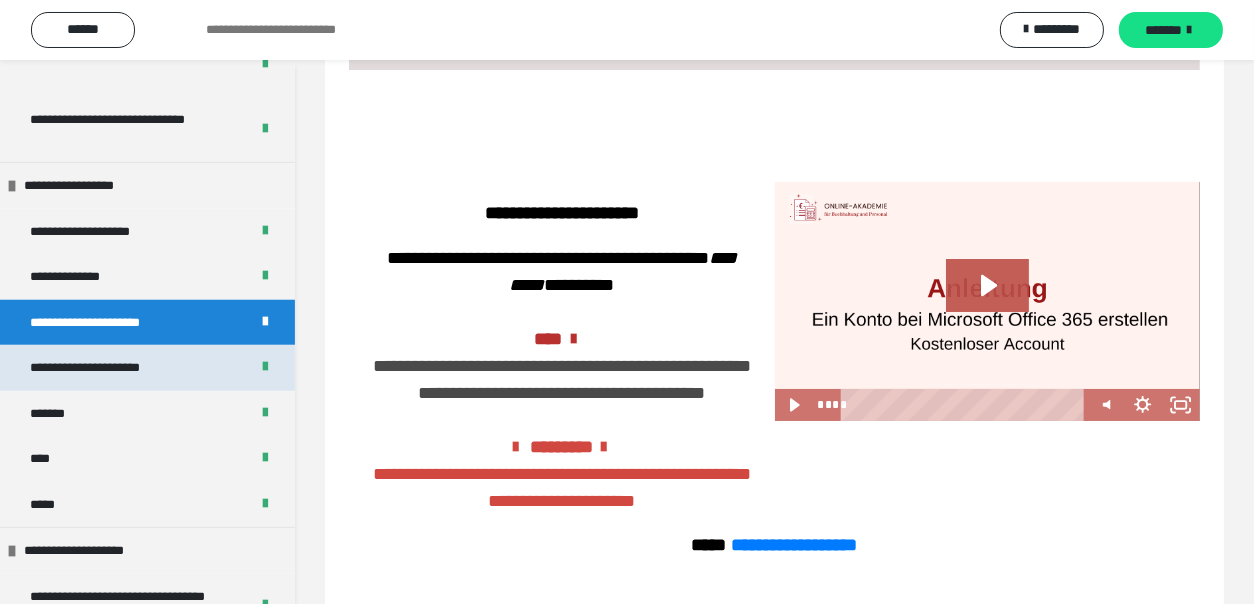 click on "**********" at bounding box center (111, 367) 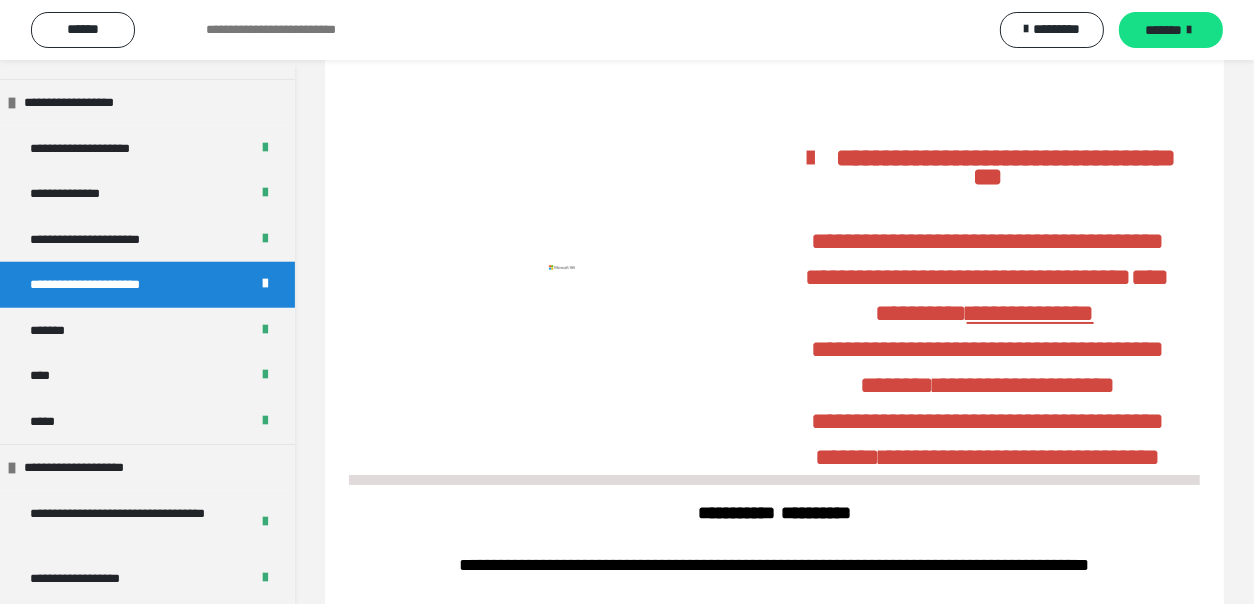 scroll, scrollTop: 1949, scrollLeft: 0, axis: vertical 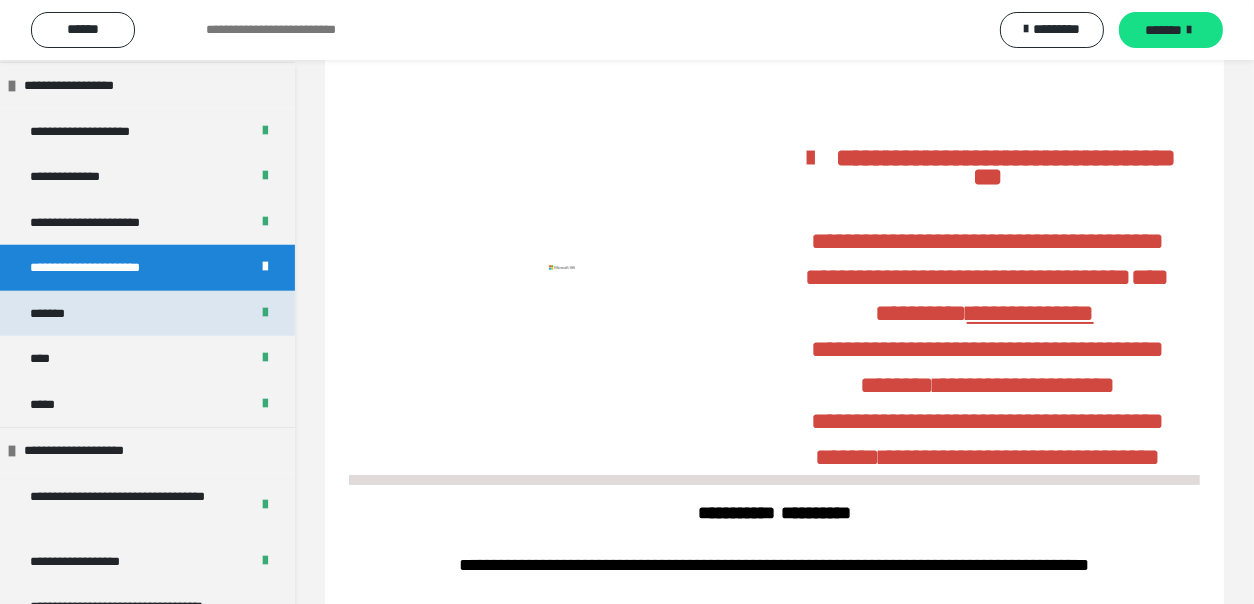 click on "*******" at bounding box center (147, 313) 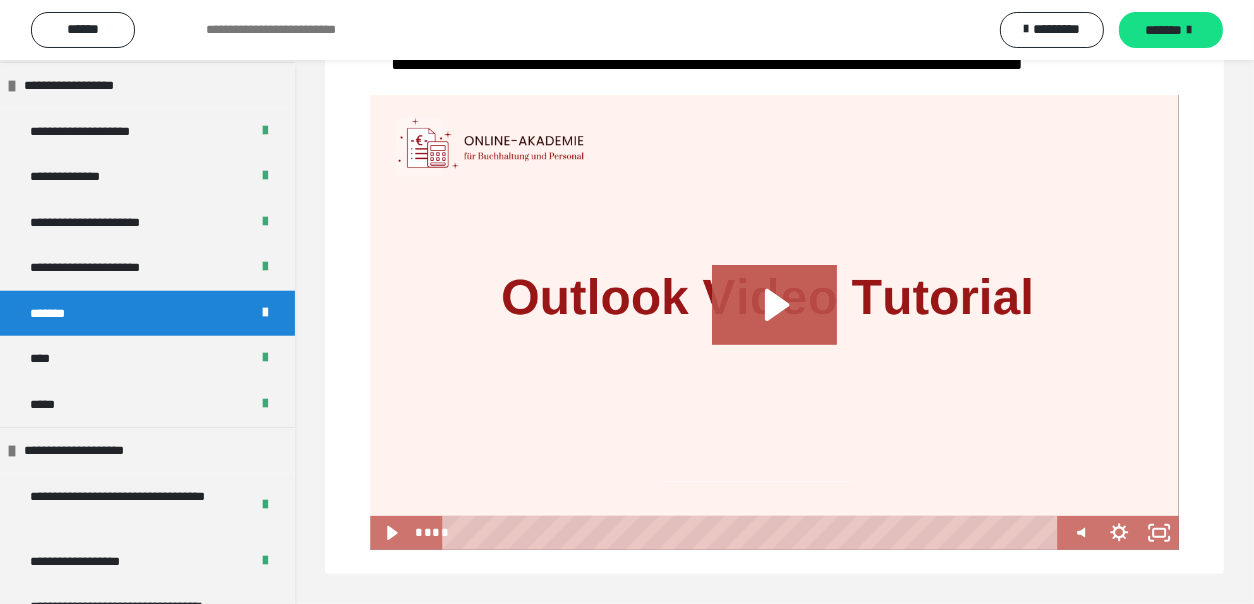 scroll, scrollTop: 619, scrollLeft: 0, axis: vertical 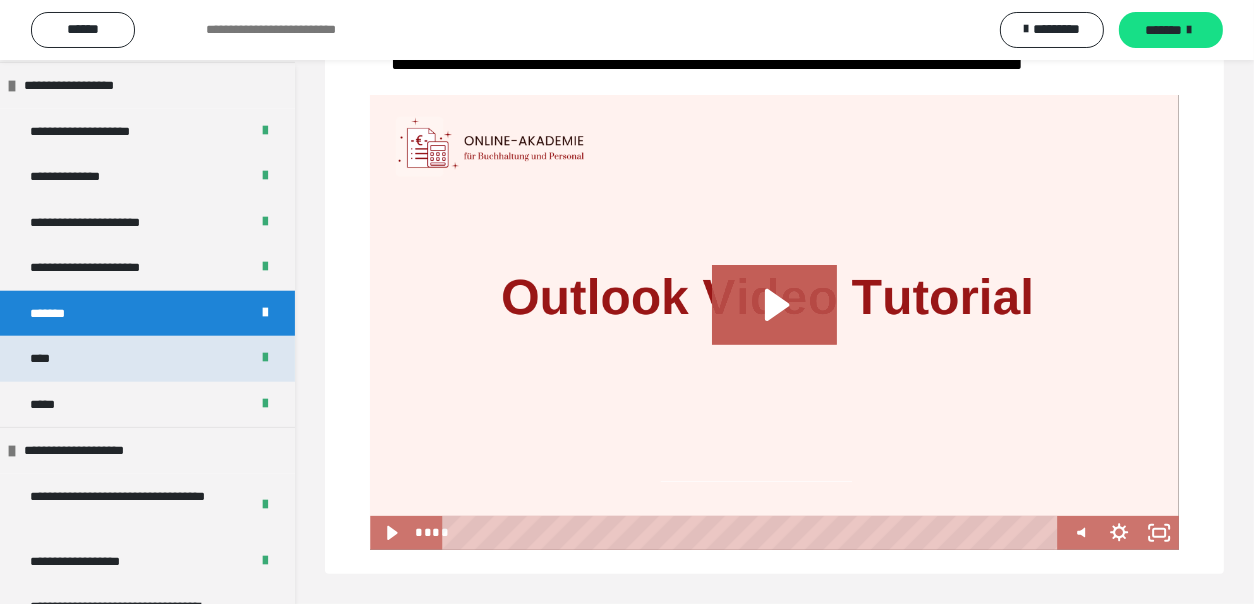 click on "****" at bounding box center (147, 358) 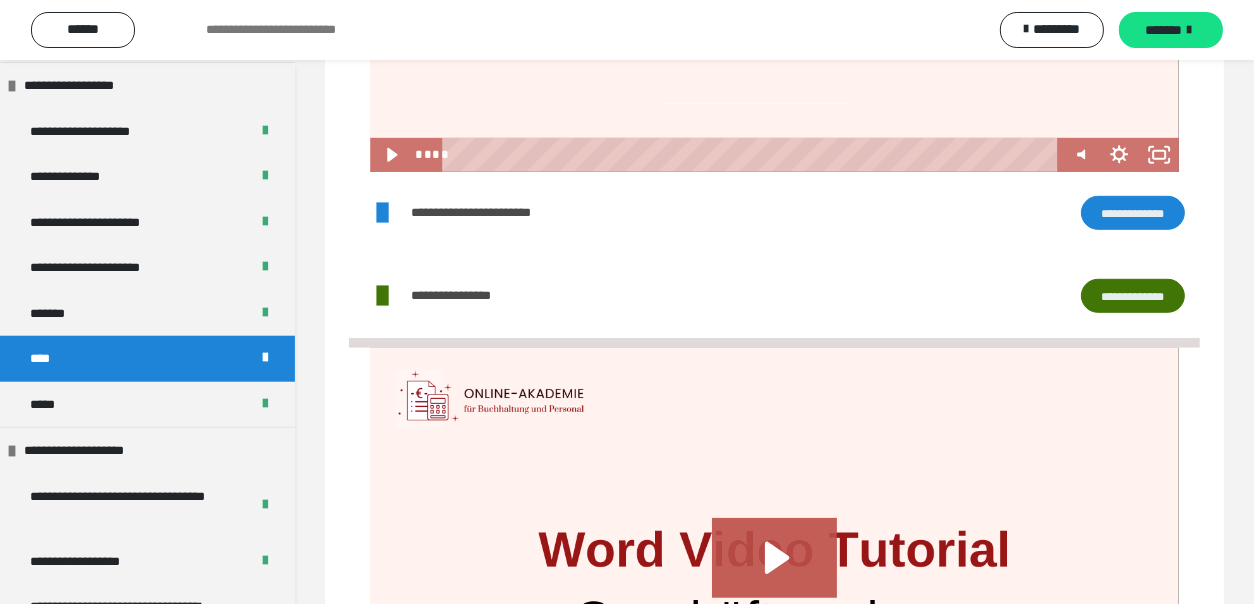 scroll, scrollTop: 1319, scrollLeft: 0, axis: vertical 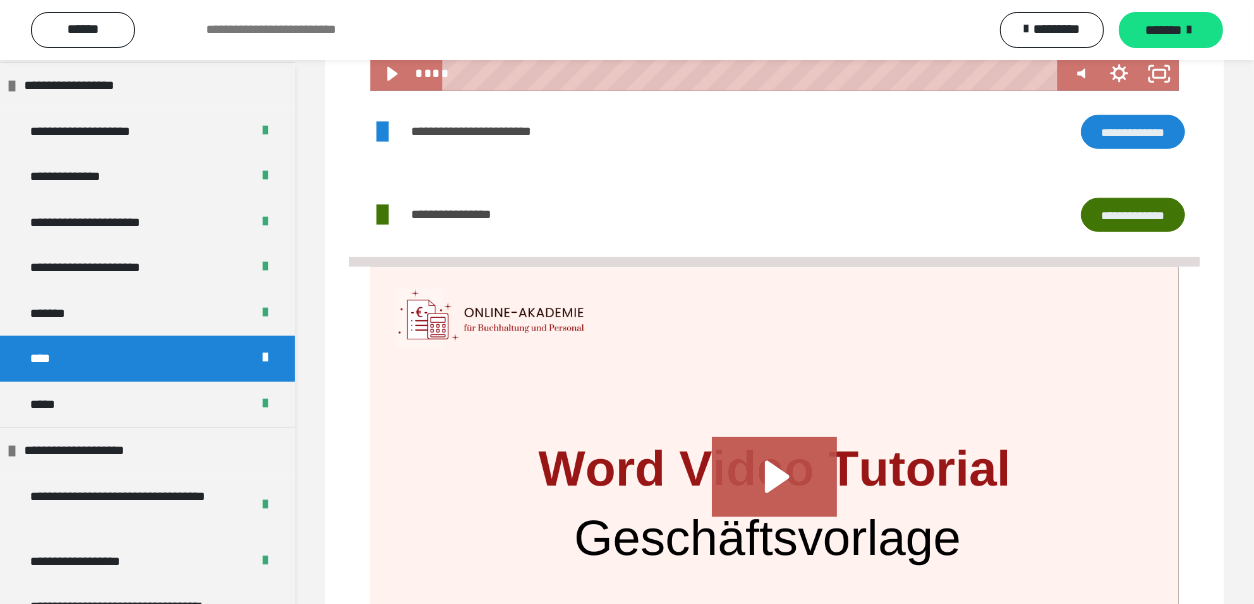 click on "**********" at bounding box center (1133, 132) 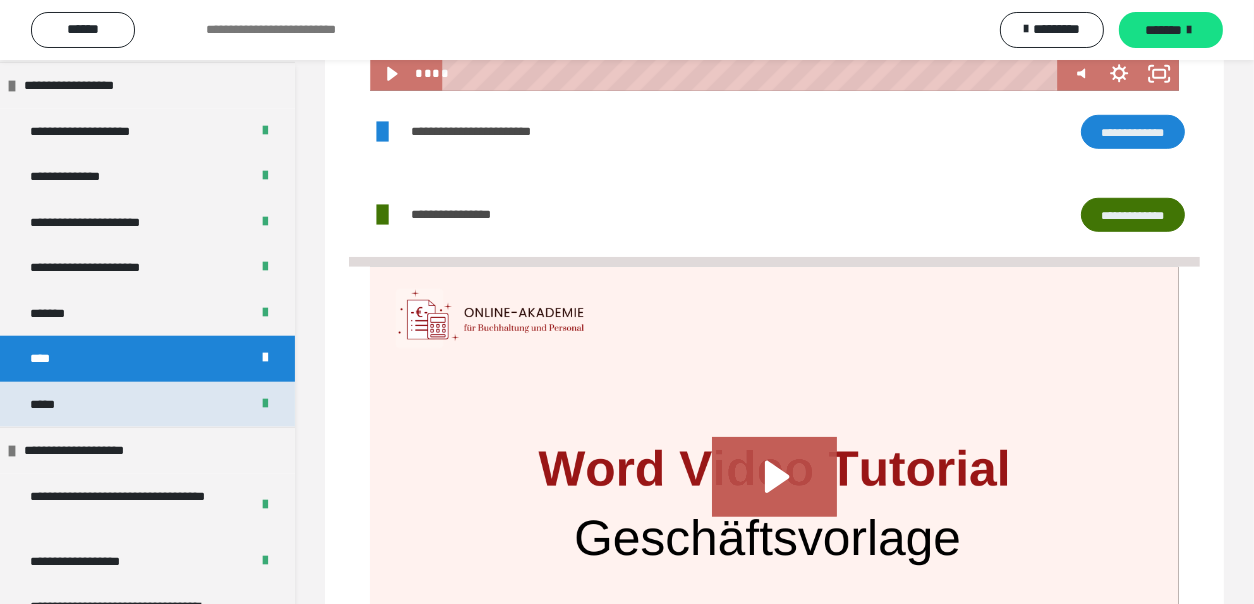 click on "*****" at bounding box center [147, 404] 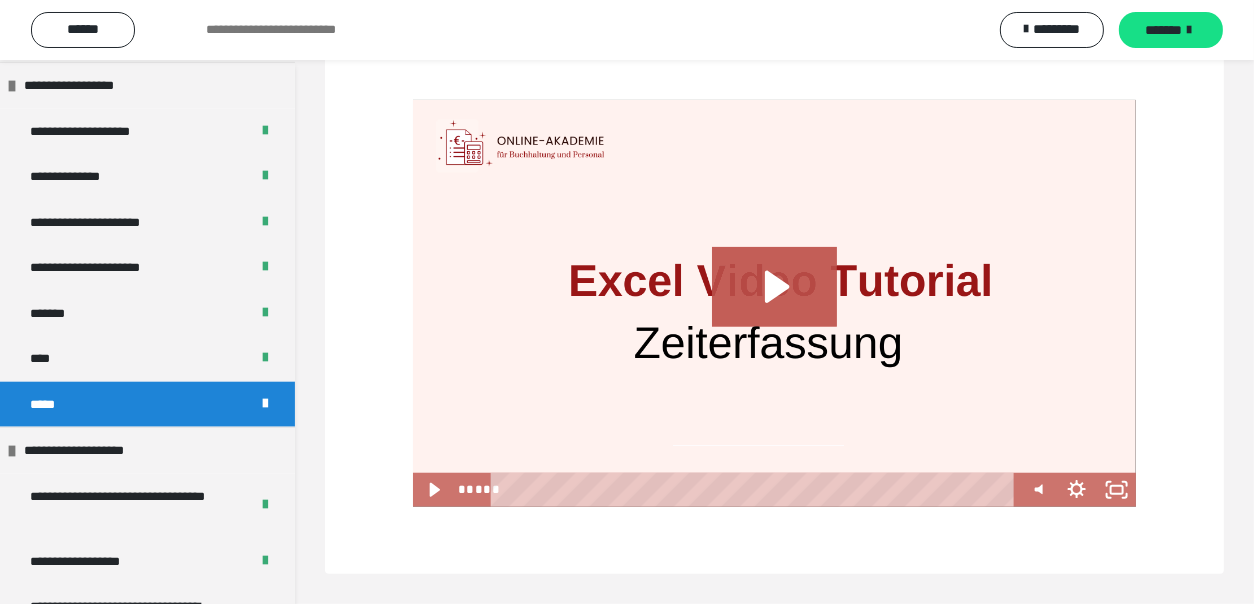 scroll, scrollTop: 1217, scrollLeft: 0, axis: vertical 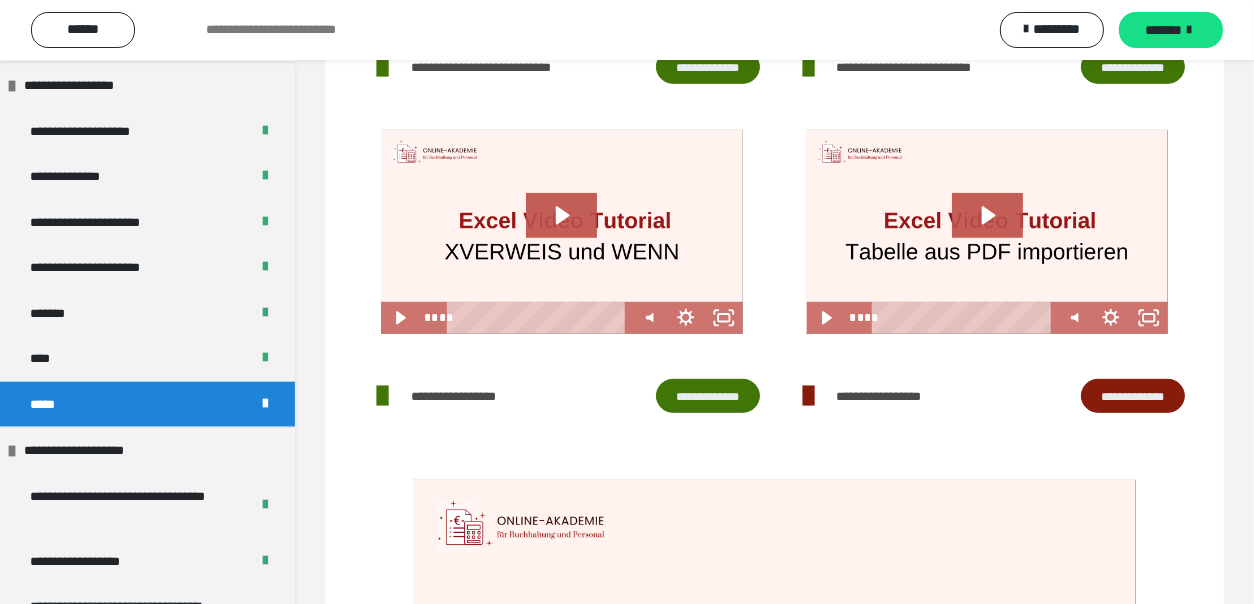 click on "**********" at bounding box center [708, 396] 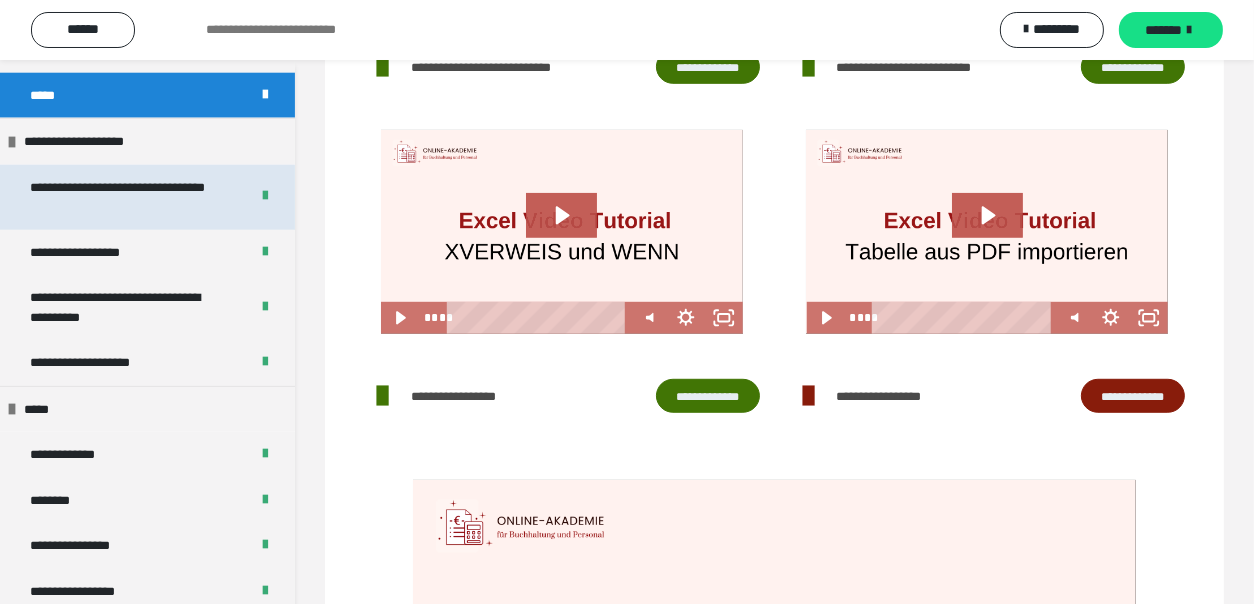 scroll, scrollTop: 2273, scrollLeft: 0, axis: vertical 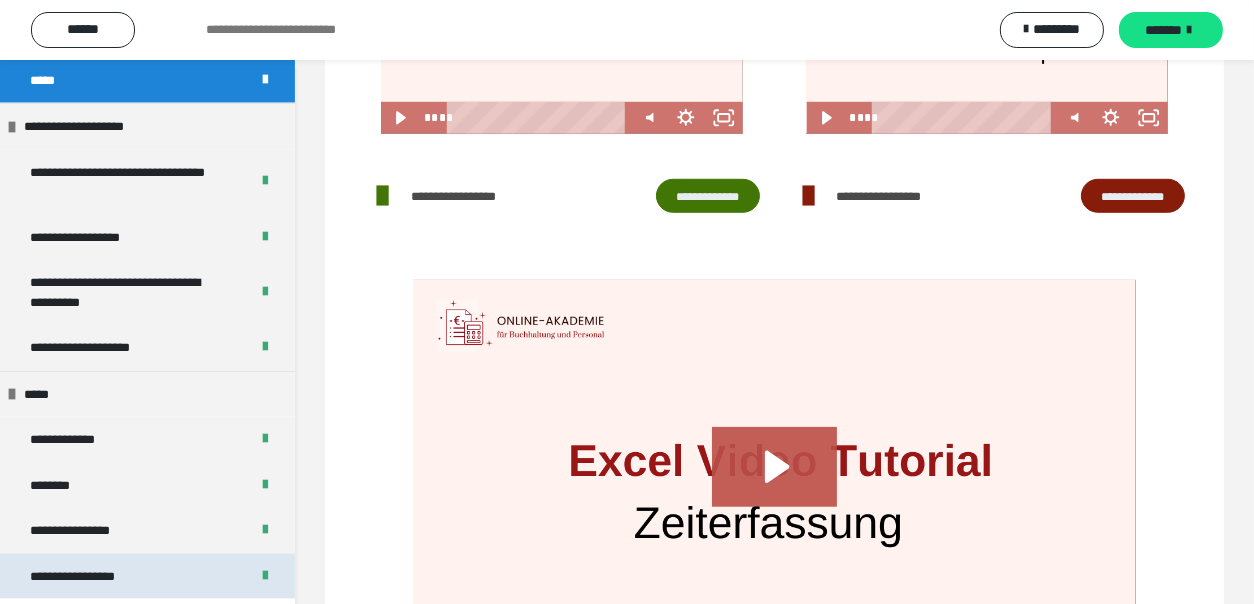 click on "**********" at bounding box center (147, 576) 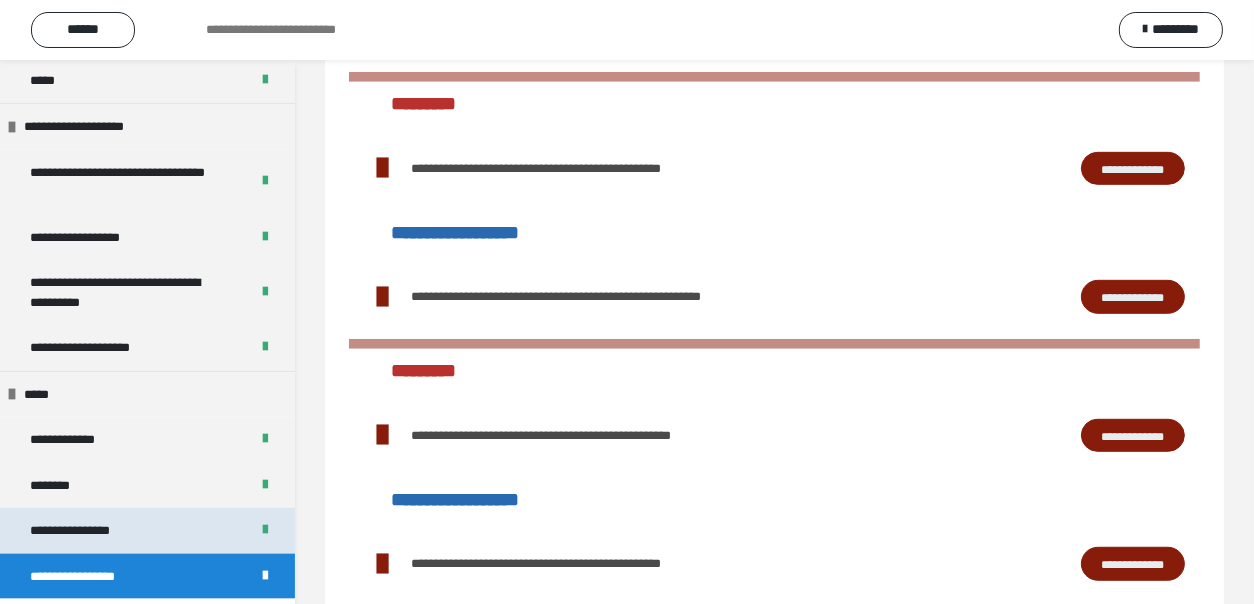 scroll, scrollTop: 1217, scrollLeft: 0, axis: vertical 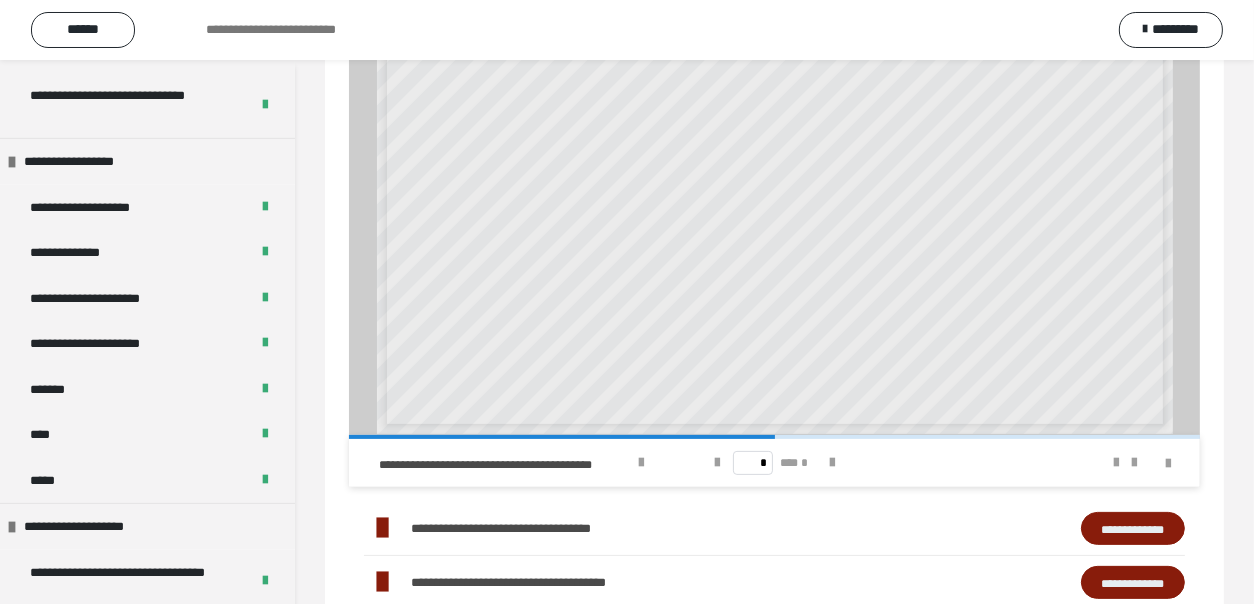drag, startPoint x: 753, startPoint y: 438, endPoint x: 941, endPoint y: 438, distance: 188 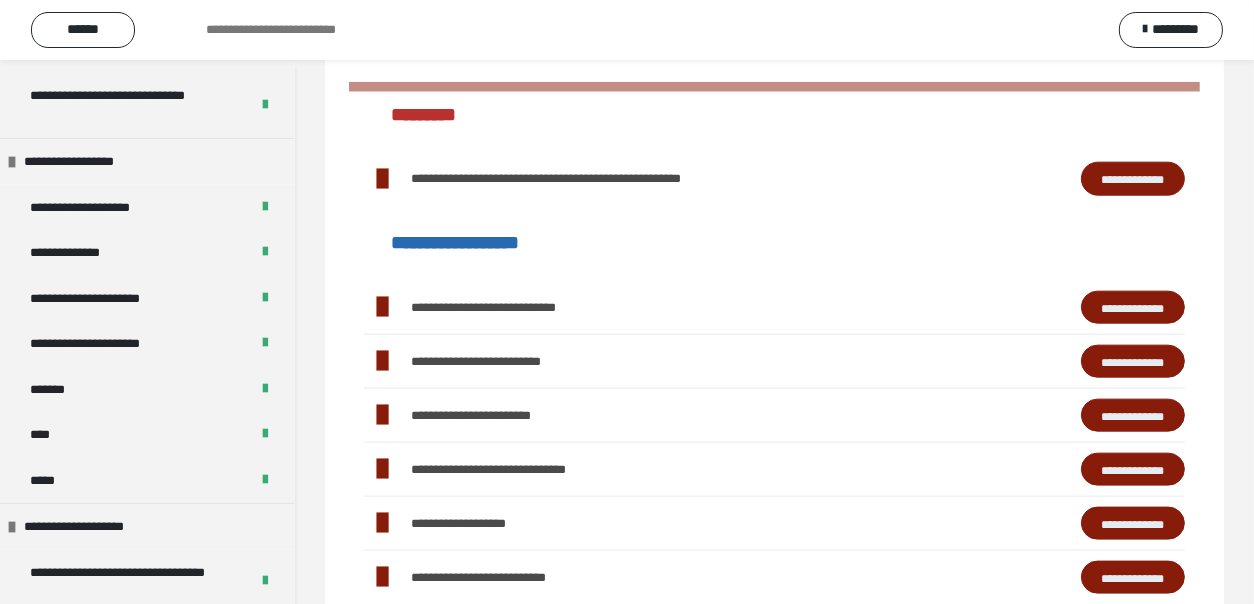 scroll, scrollTop: 2374, scrollLeft: 0, axis: vertical 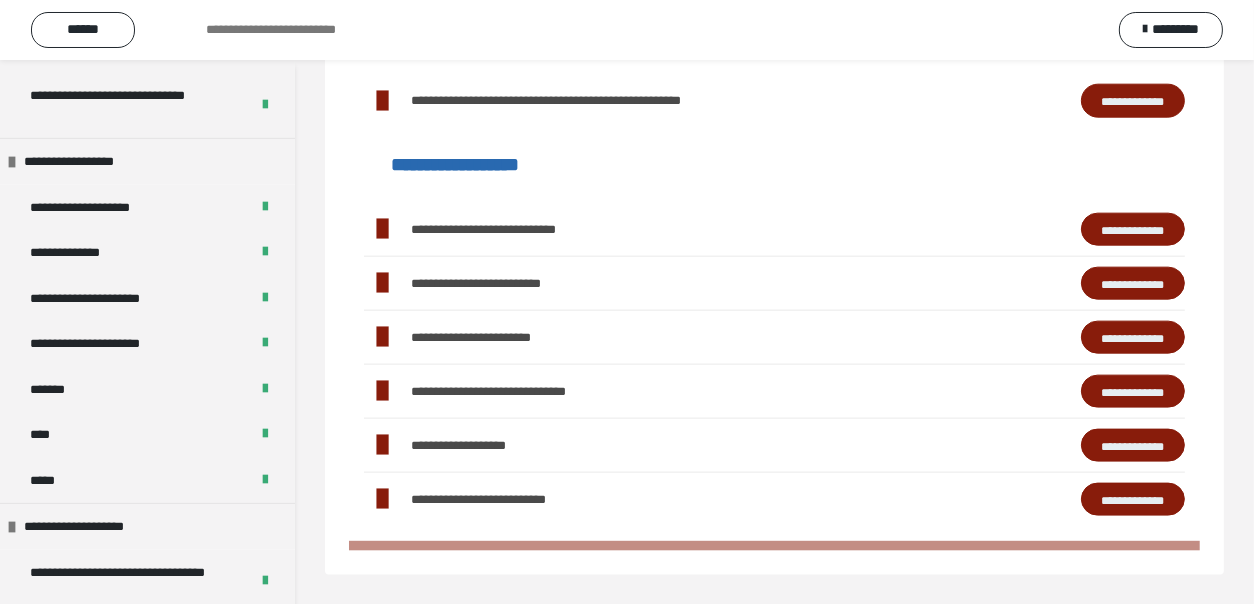 click on "**********" at bounding box center [1133, 338] 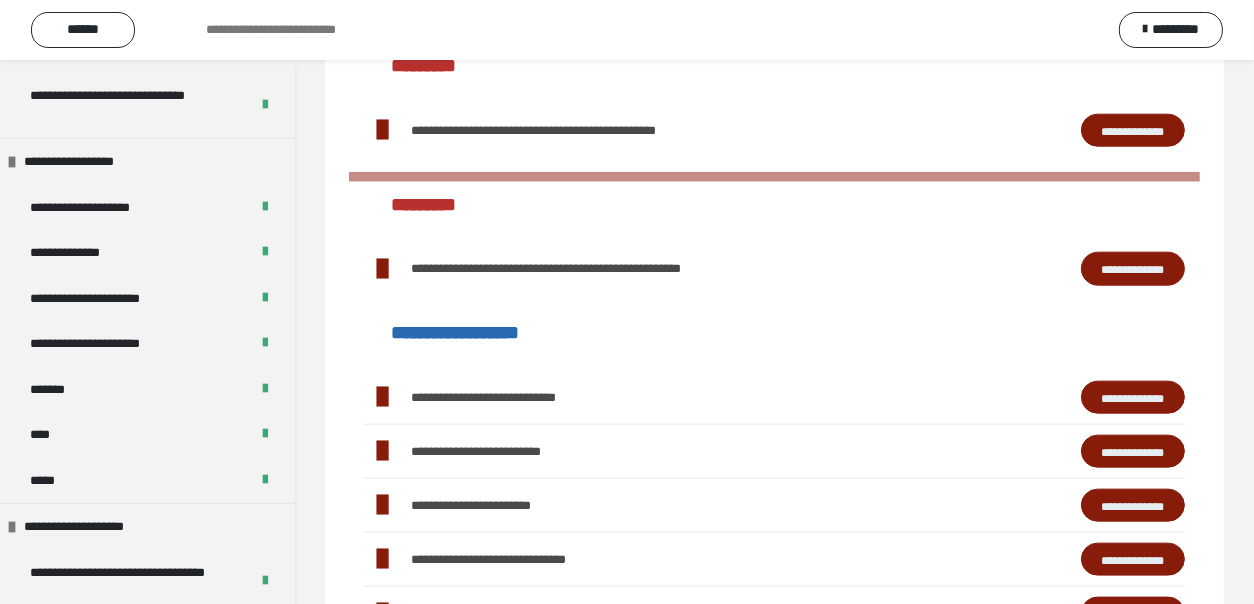 scroll, scrollTop: 2175, scrollLeft: 0, axis: vertical 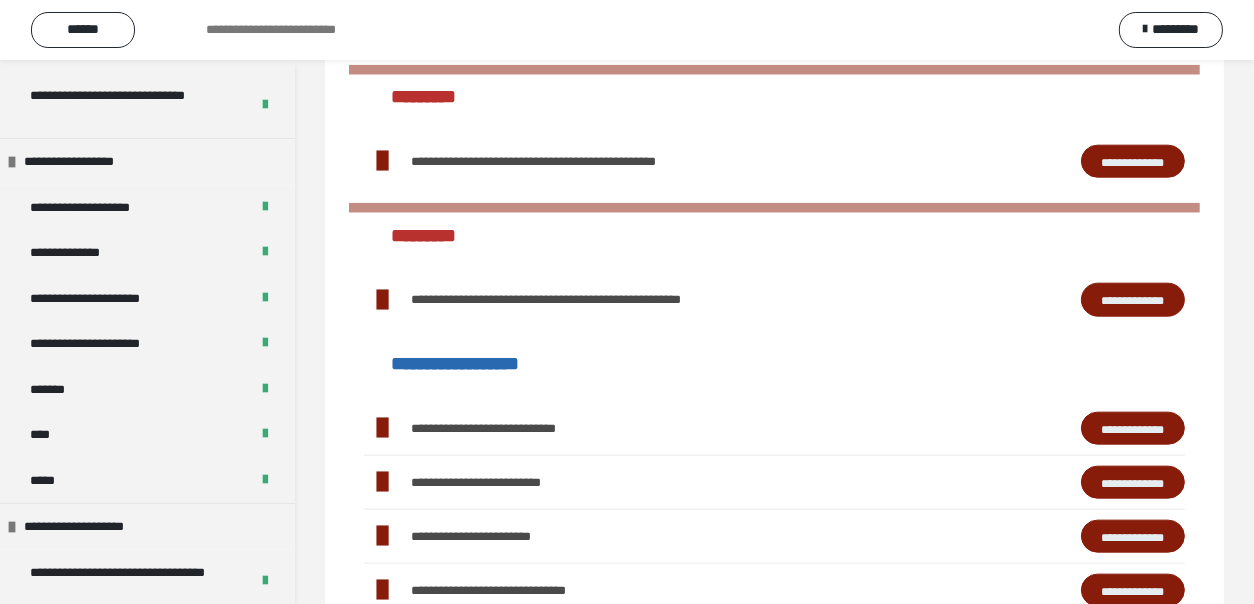 click on "**********" at bounding box center [1133, 300] 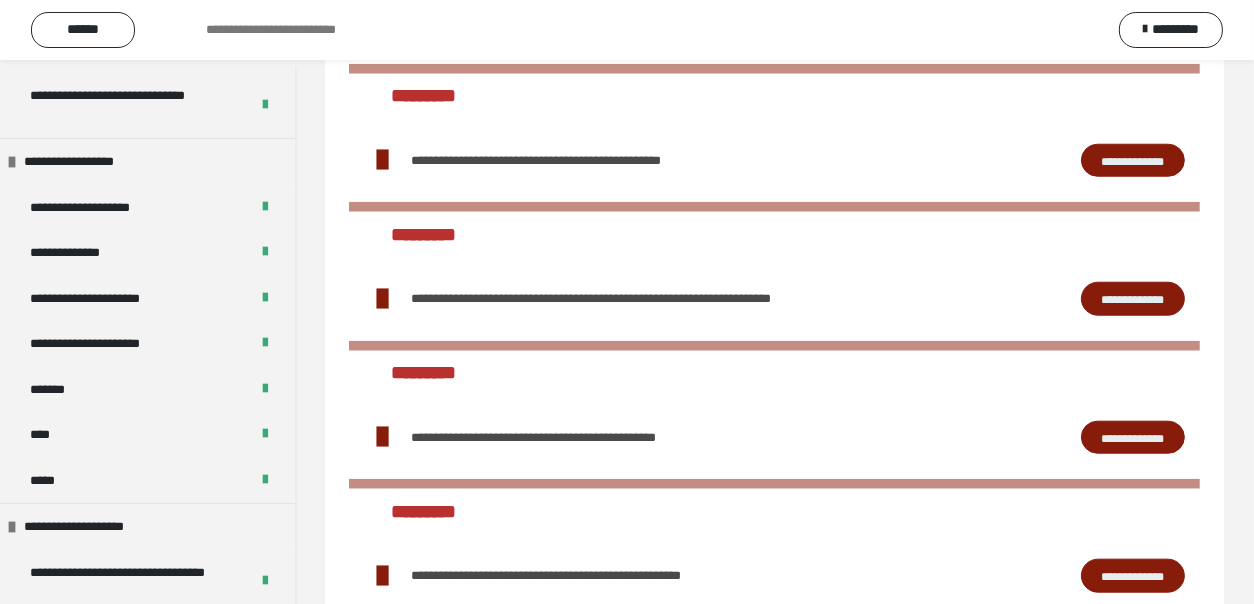 scroll, scrollTop: 1874, scrollLeft: 0, axis: vertical 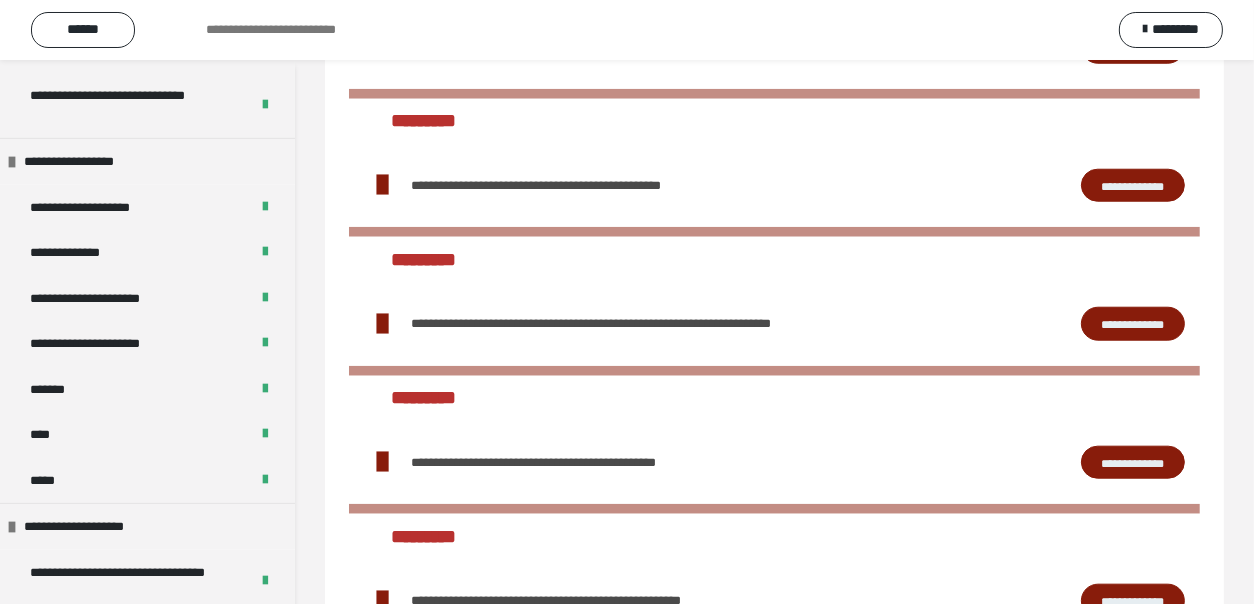 click on "**********" at bounding box center (1133, 324) 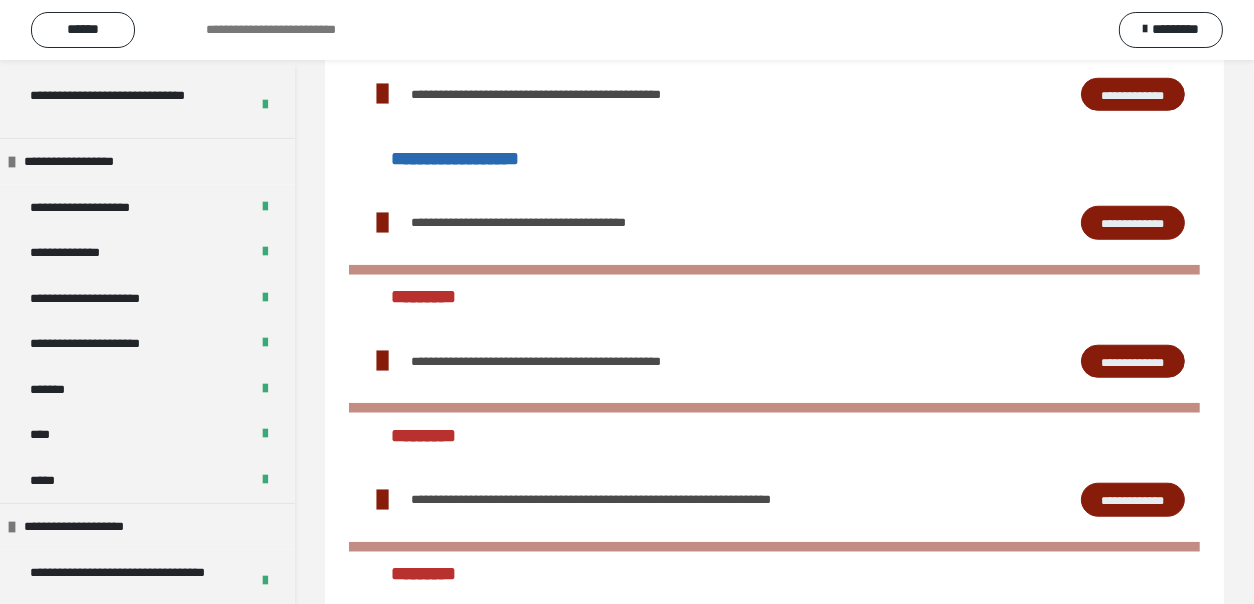 scroll, scrollTop: 1674, scrollLeft: 0, axis: vertical 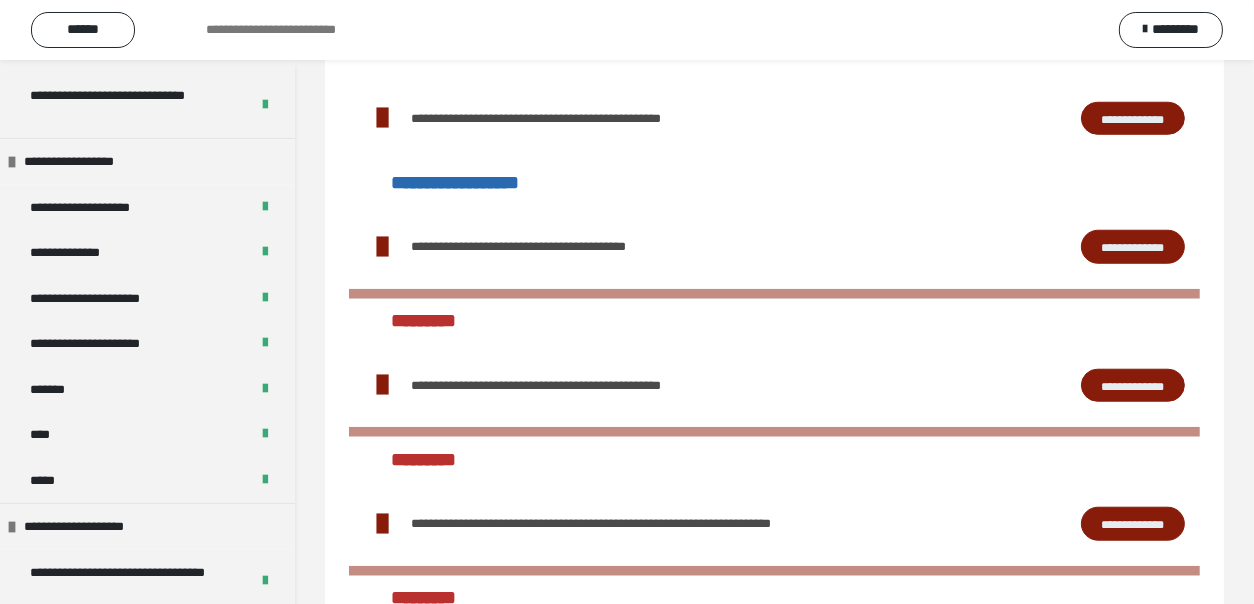 click on "**********" at bounding box center (1133, 247) 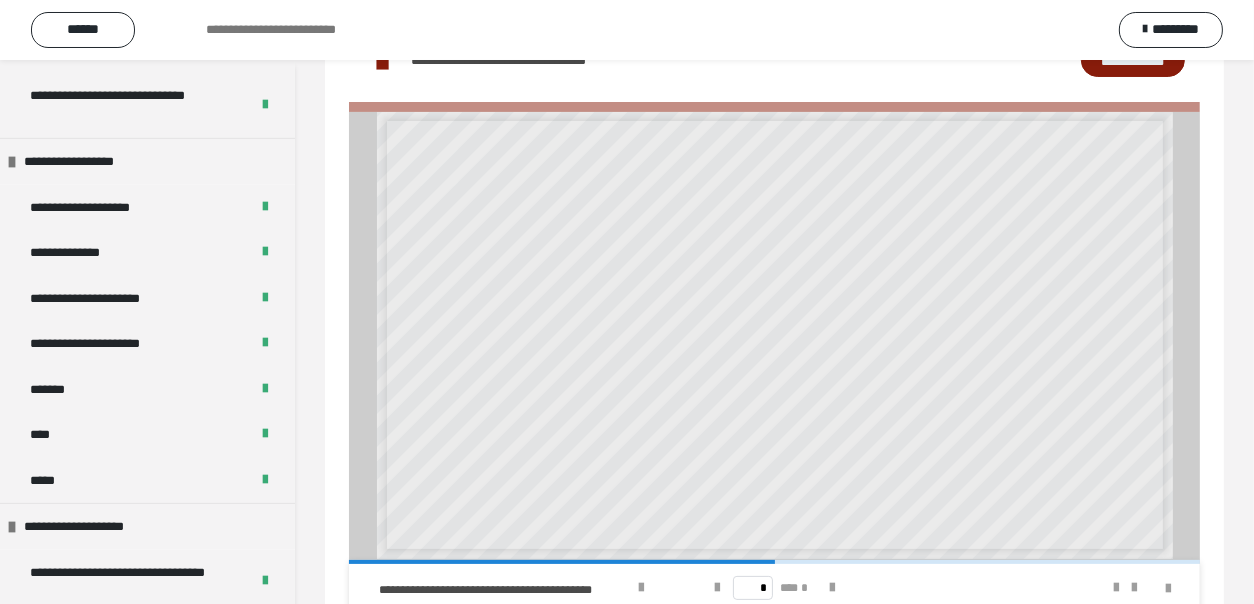 scroll, scrollTop: 0, scrollLeft: 0, axis: both 